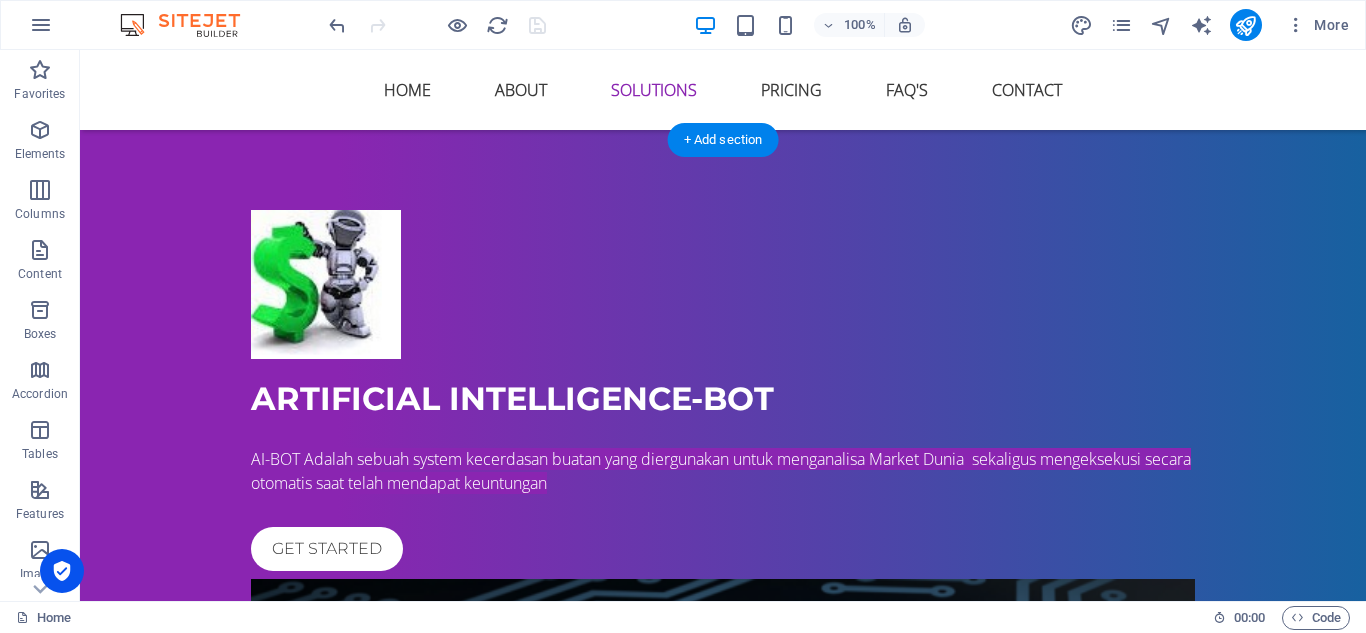 scroll, scrollTop: 2553, scrollLeft: 0, axis: vertical 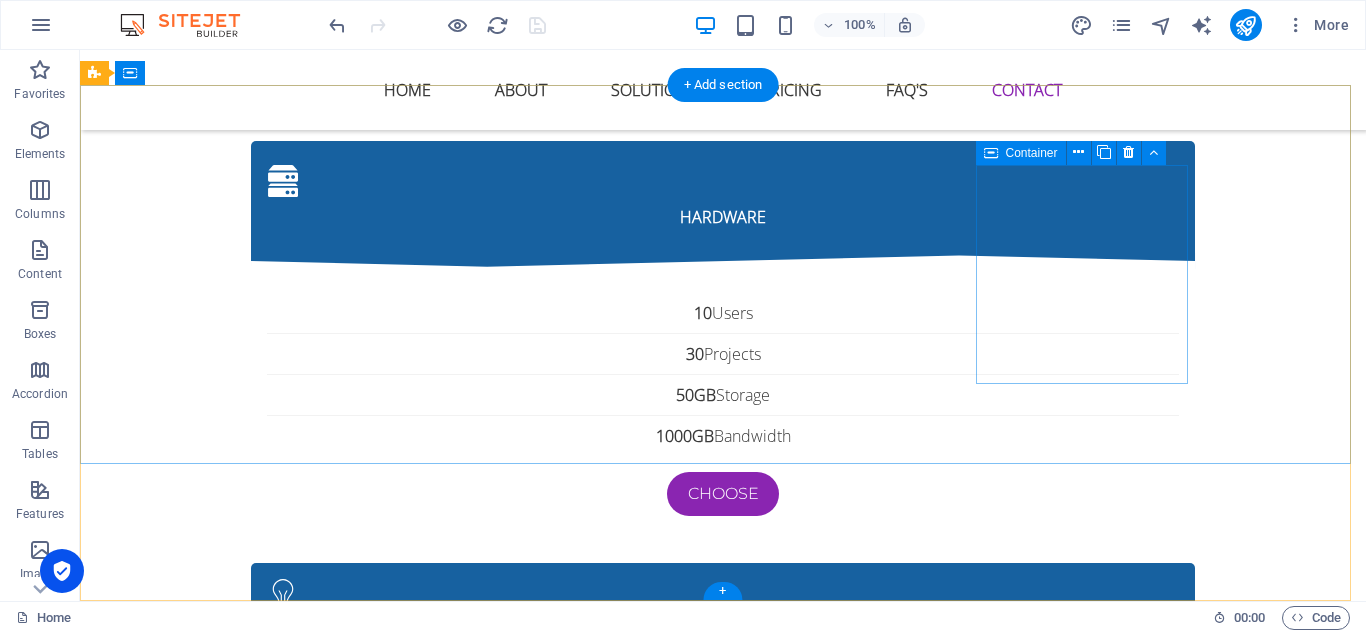 click on "Contact us [STREET_ADDRESS][PERSON_NAME] [EMAIL_ADDRESS][DOMAIN_NAME] Phone:  + [PHONE_NUMBER]" at bounding box center [568, 5287] 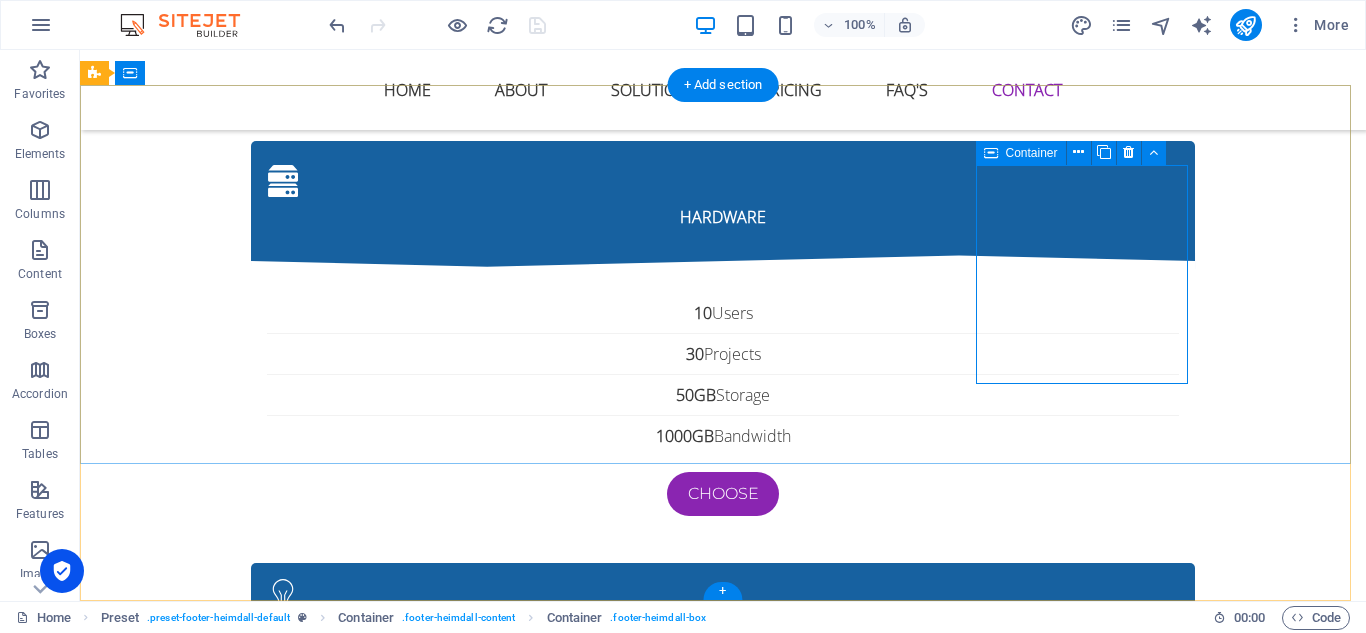 click on "Contact us [STREET_ADDRESS][PERSON_NAME] [EMAIL_ADDRESS][DOMAIN_NAME] Phone:  + [PHONE_NUMBER]" at bounding box center [568, 5287] 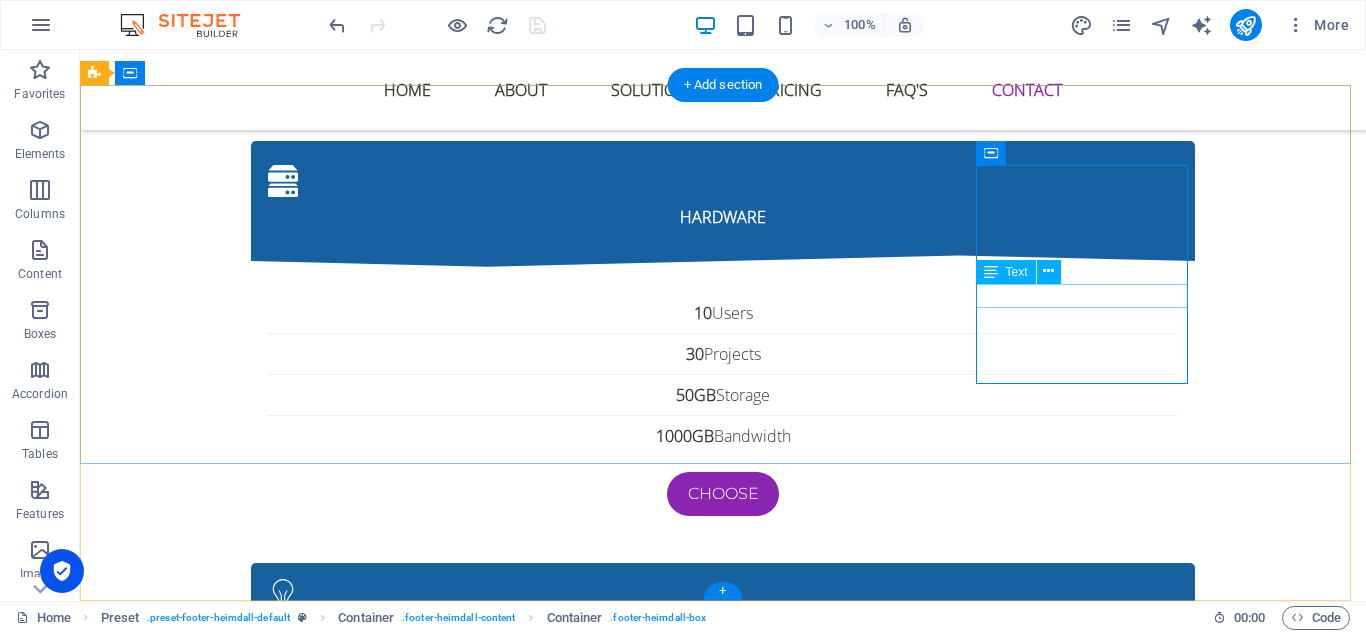 click on "Phone:  + [PHONE_NUMBER]" at bounding box center [568, 5347] 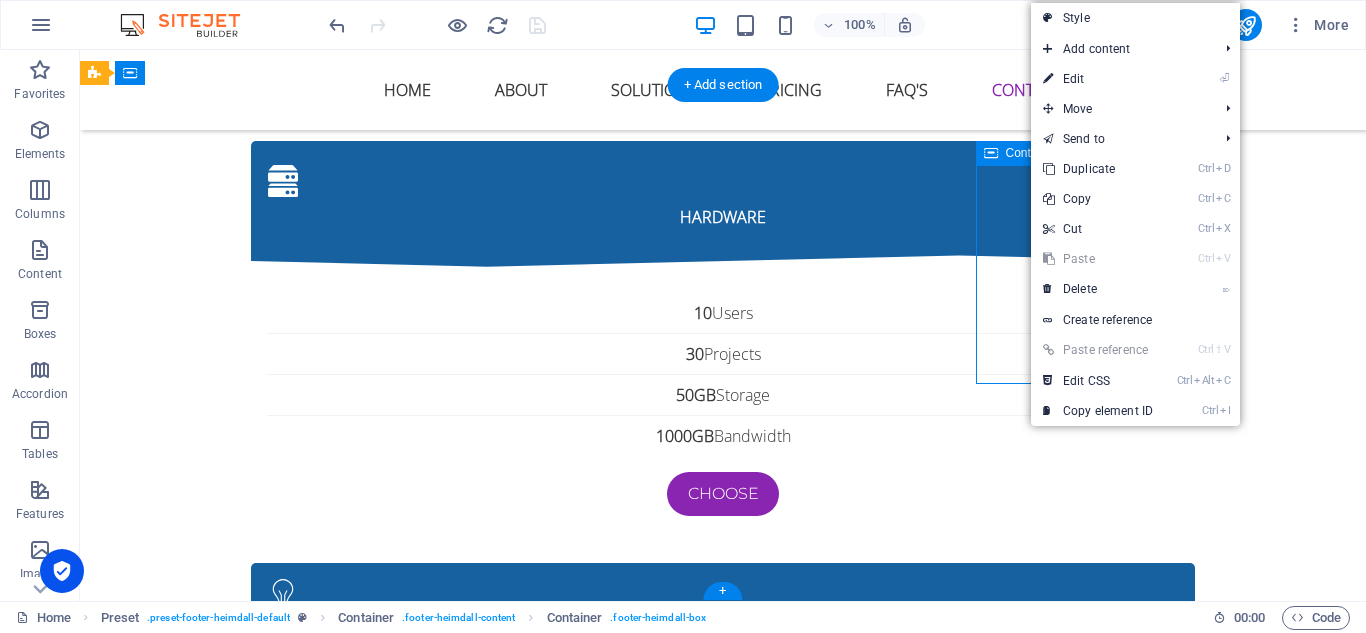 click on "Contact us [STREET_ADDRESS][PERSON_NAME] [EMAIL_ADDRESS][DOMAIN_NAME] Phone:  + [PHONE_NUMBER]" at bounding box center [568, 5287] 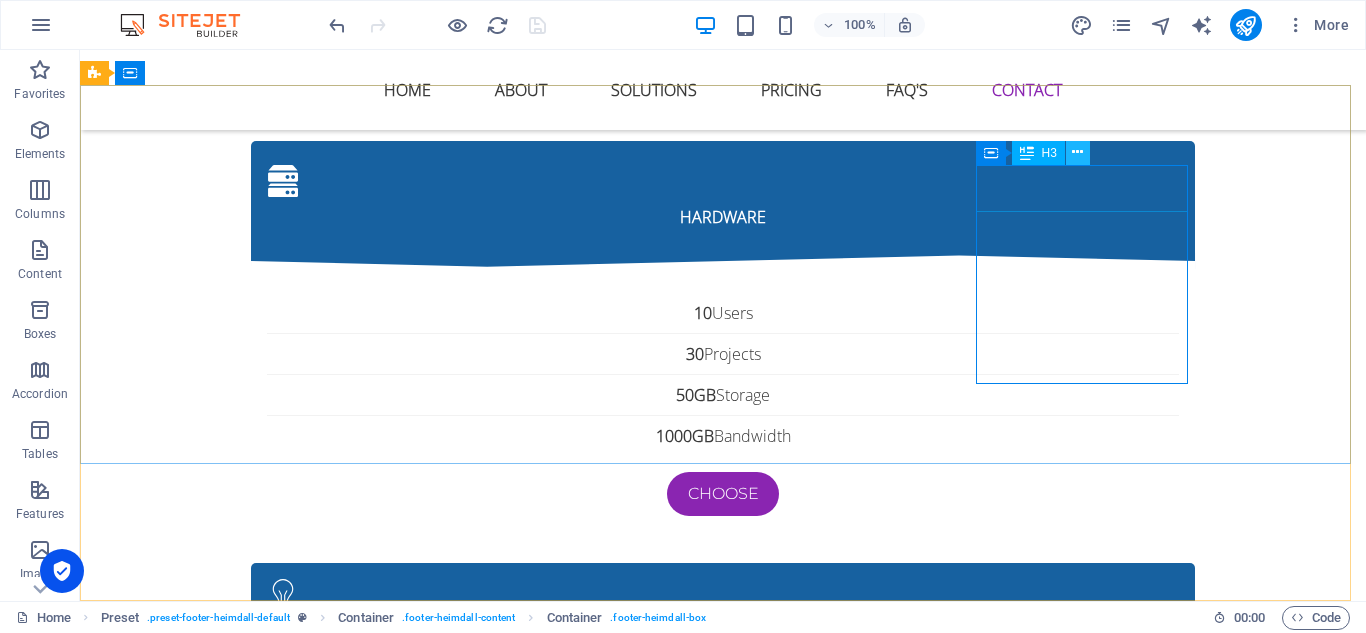 click at bounding box center [1077, 152] 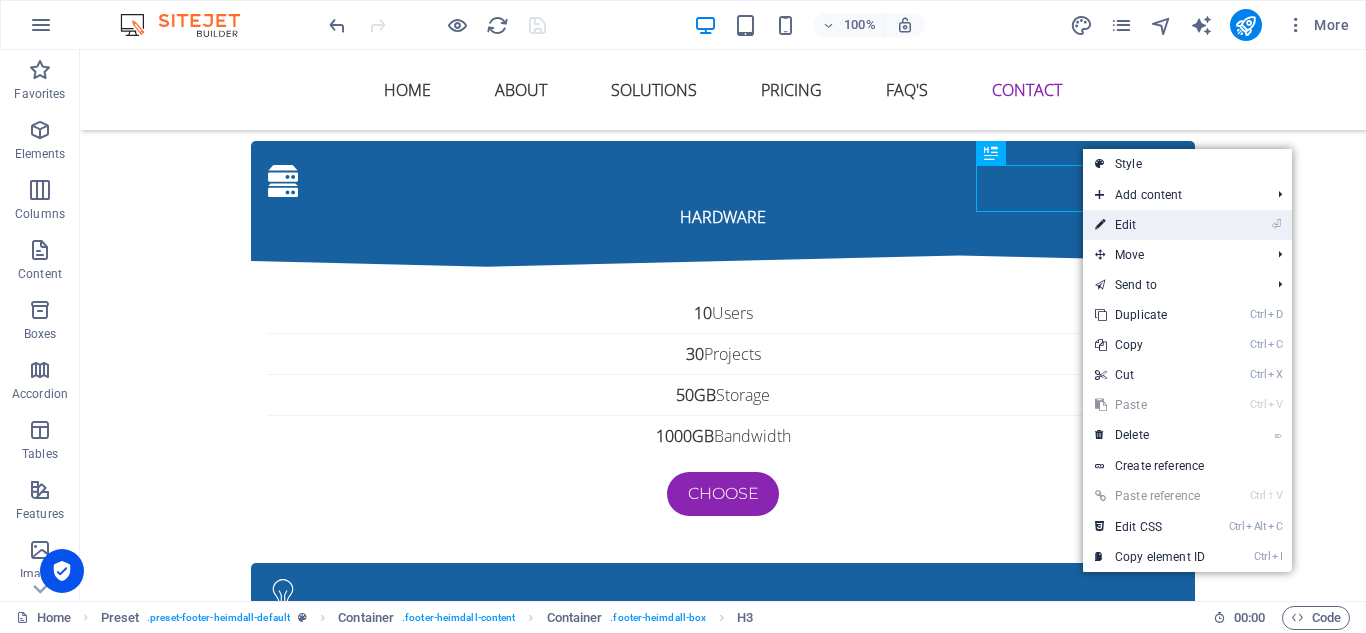 click on "⏎  Edit" at bounding box center [1150, 225] 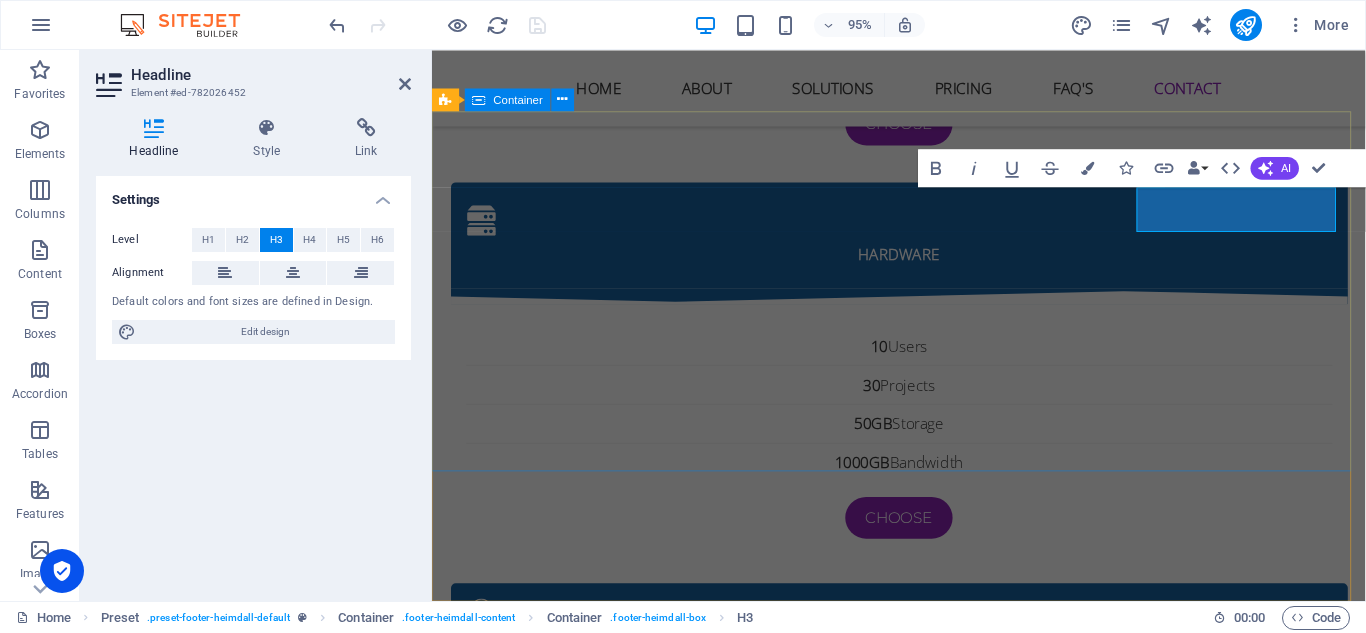 scroll, scrollTop: 8650, scrollLeft: 0, axis: vertical 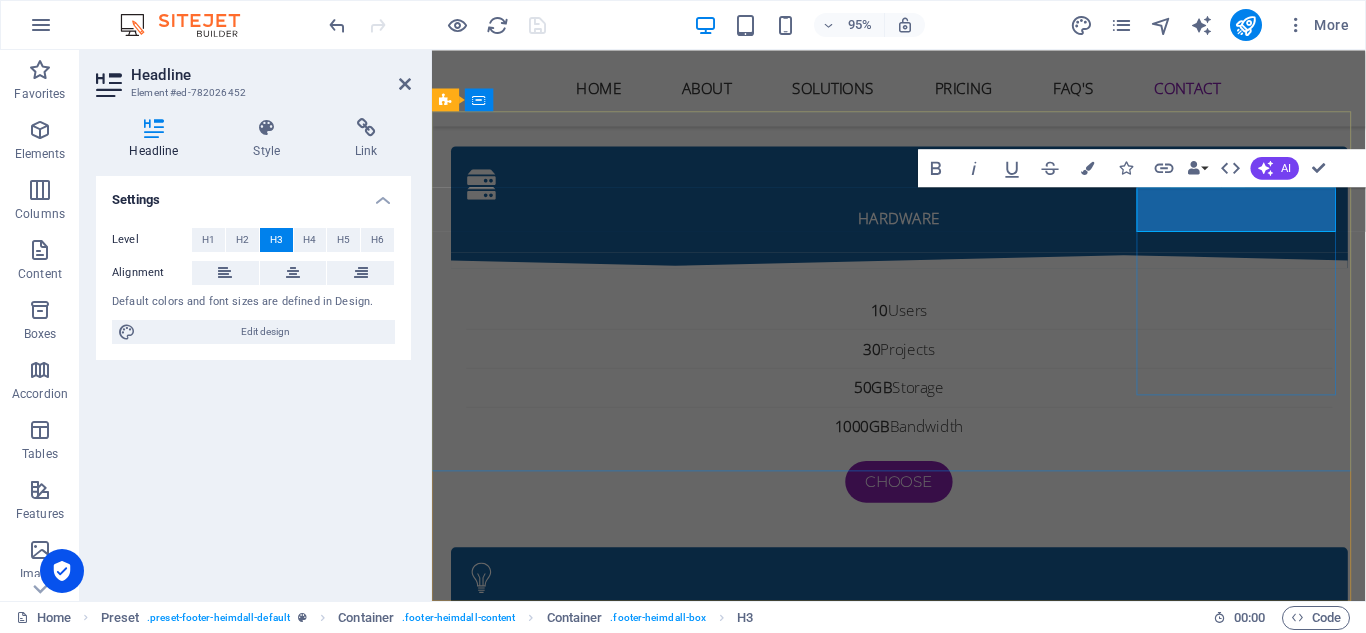 click on "Contact us" at bounding box center (920, 5249) 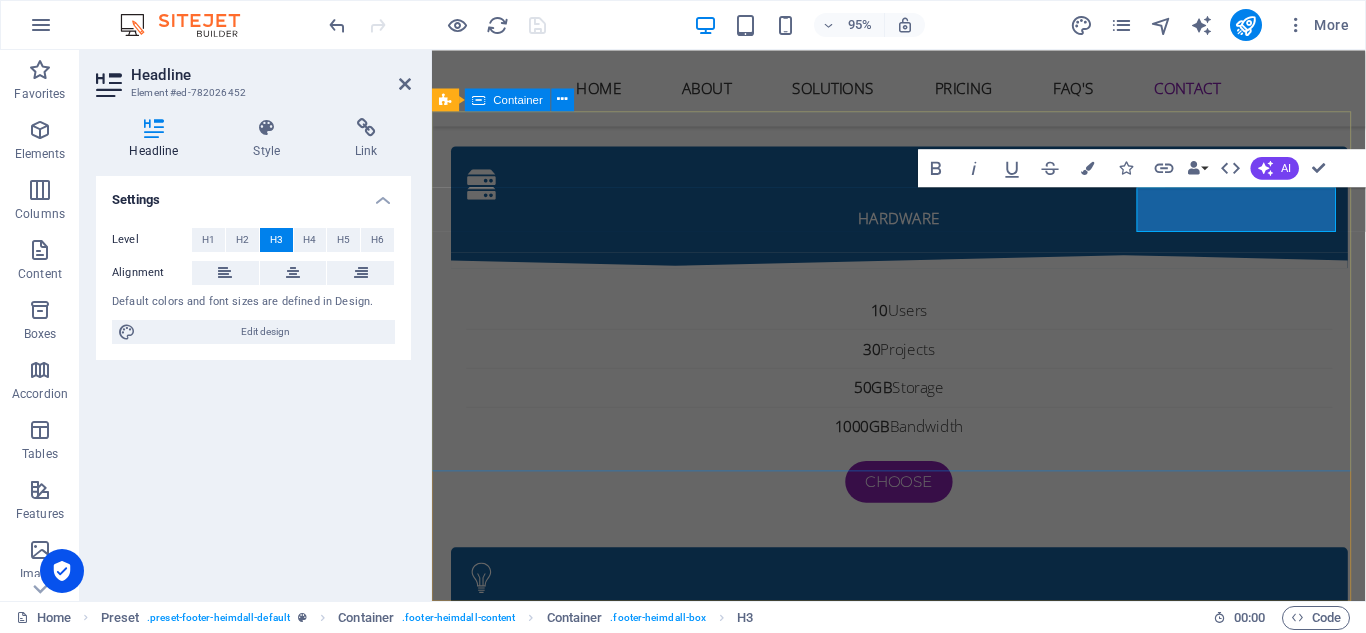drag, startPoint x: 1315, startPoint y: 218, endPoint x: 1362, endPoint y: 415, distance: 202.529 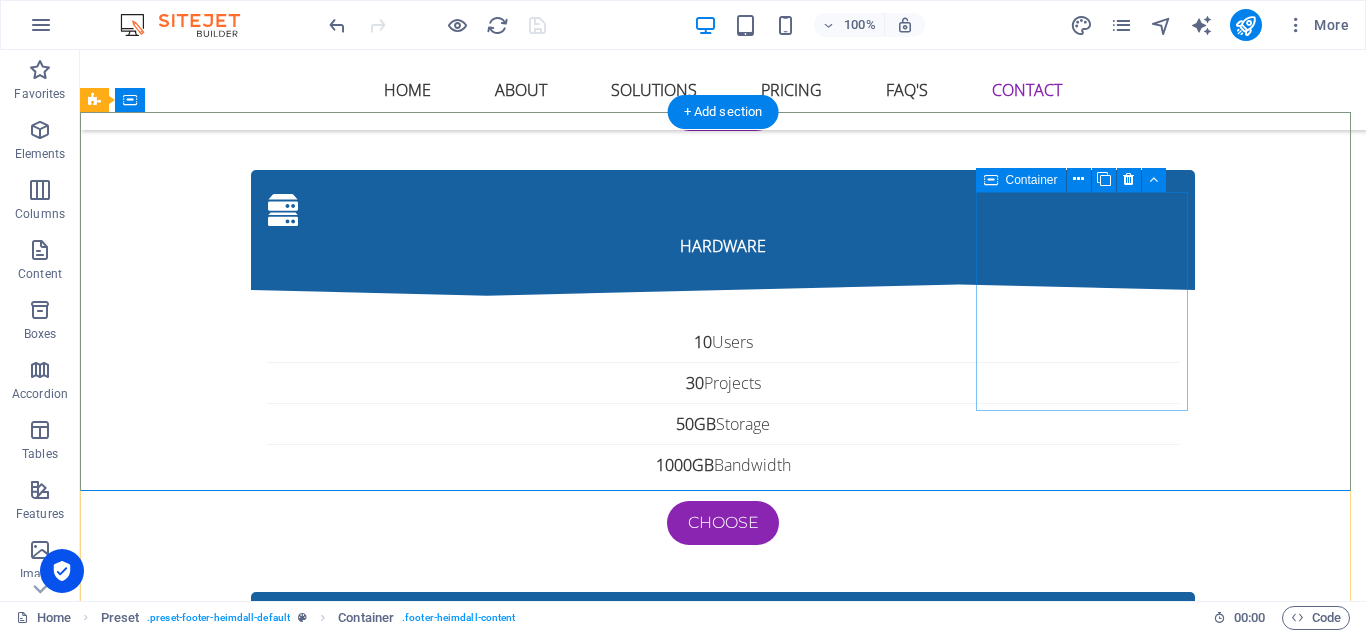 scroll, scrollTop: 8612, scrollLeft: 0, axis: vertical 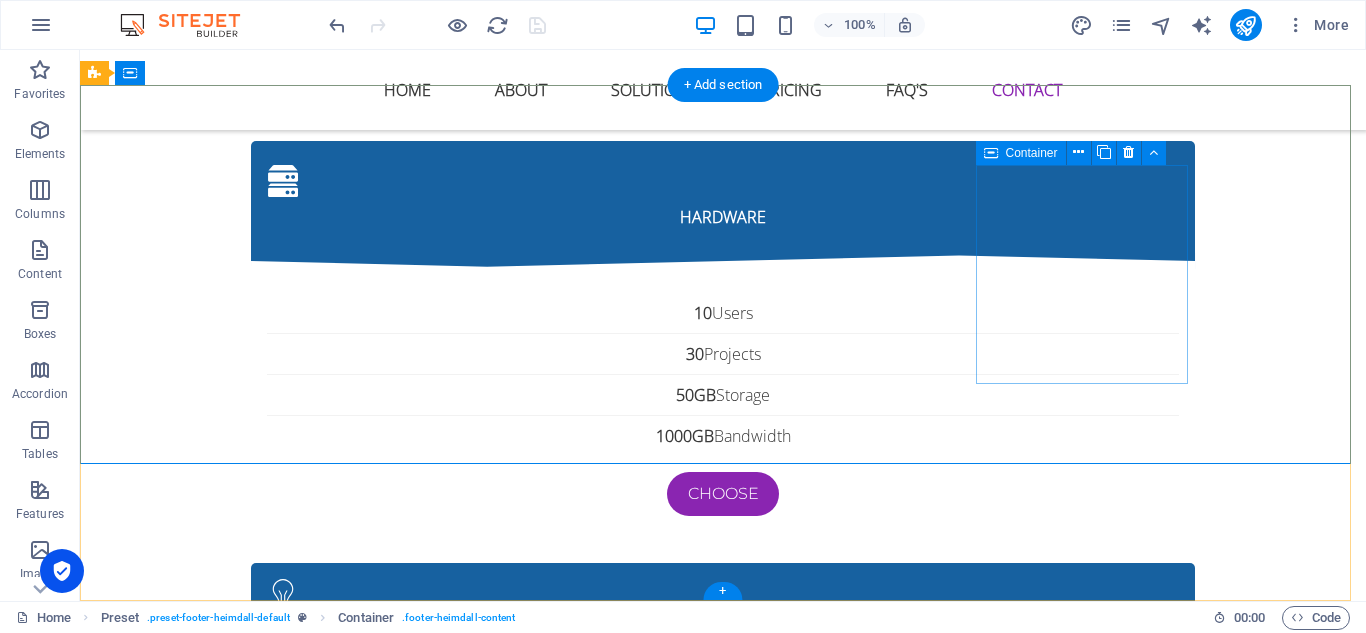 click on "Contact us [STREET_ADDRESS][PERSON_NAME] [EMAIL_ADDRESS][DOMAIN_NAME] Phone:  + [PHONE_NUMBER]" at bounding box center [568, 5287] 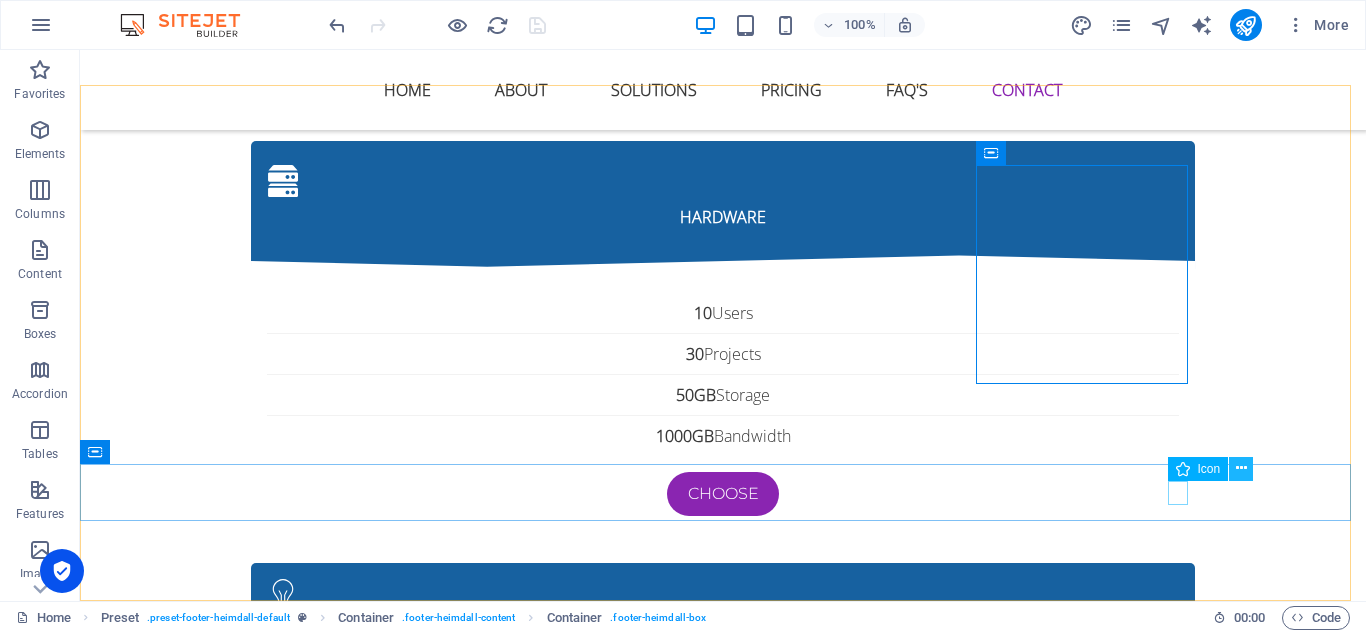 click at bounding box center (1241, 468) 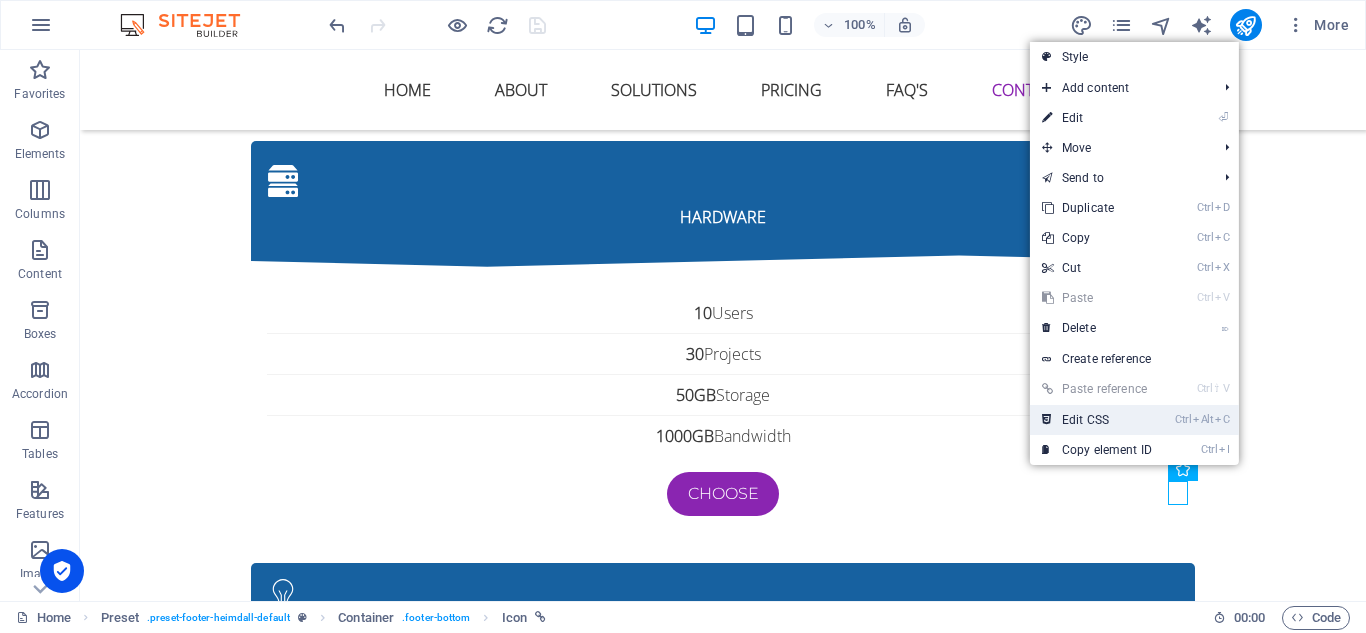 click on "Ctrl Alt C  Edit CSS" at bounding box center [1097, 420] 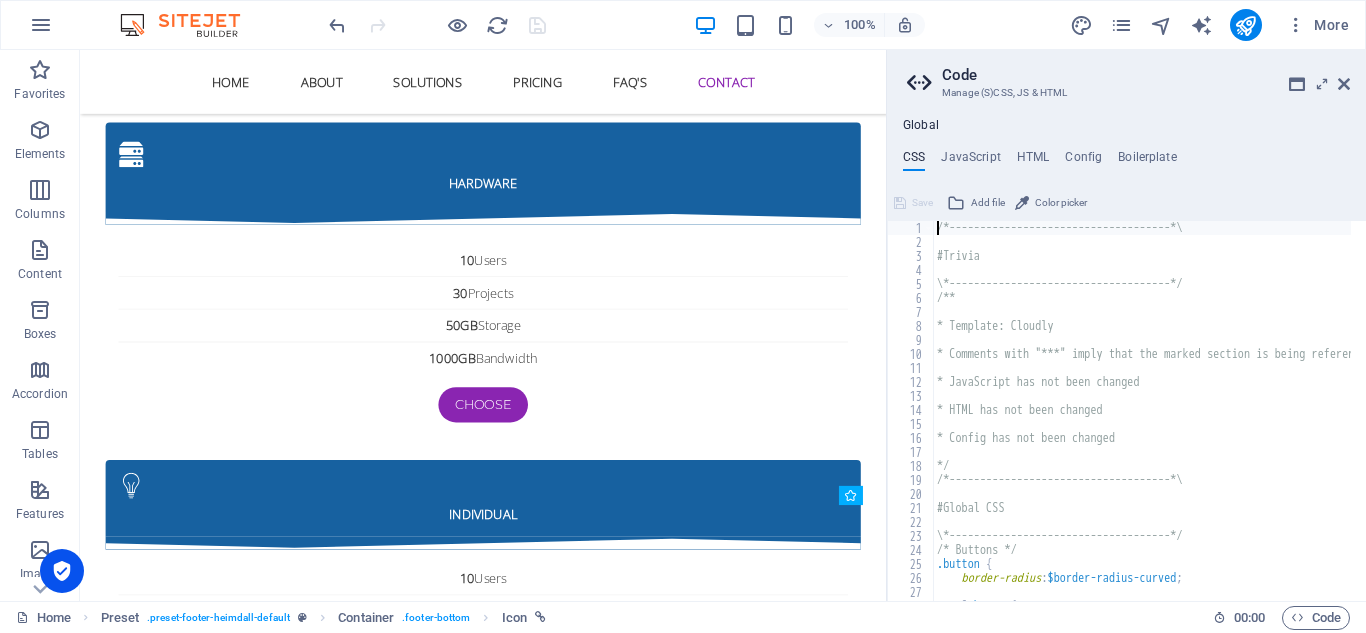 scroll, scrollTop: 8474, scrollLeft: 0, axis: vertical 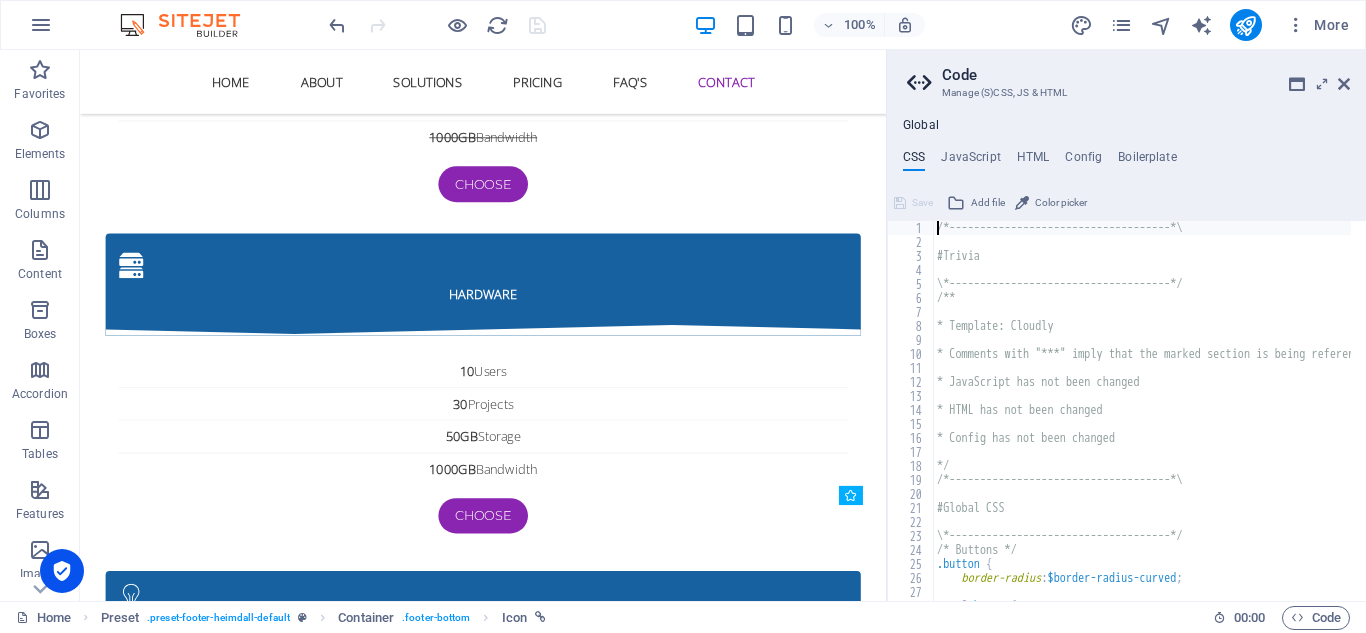 type on "flex: 0 0 auto;" 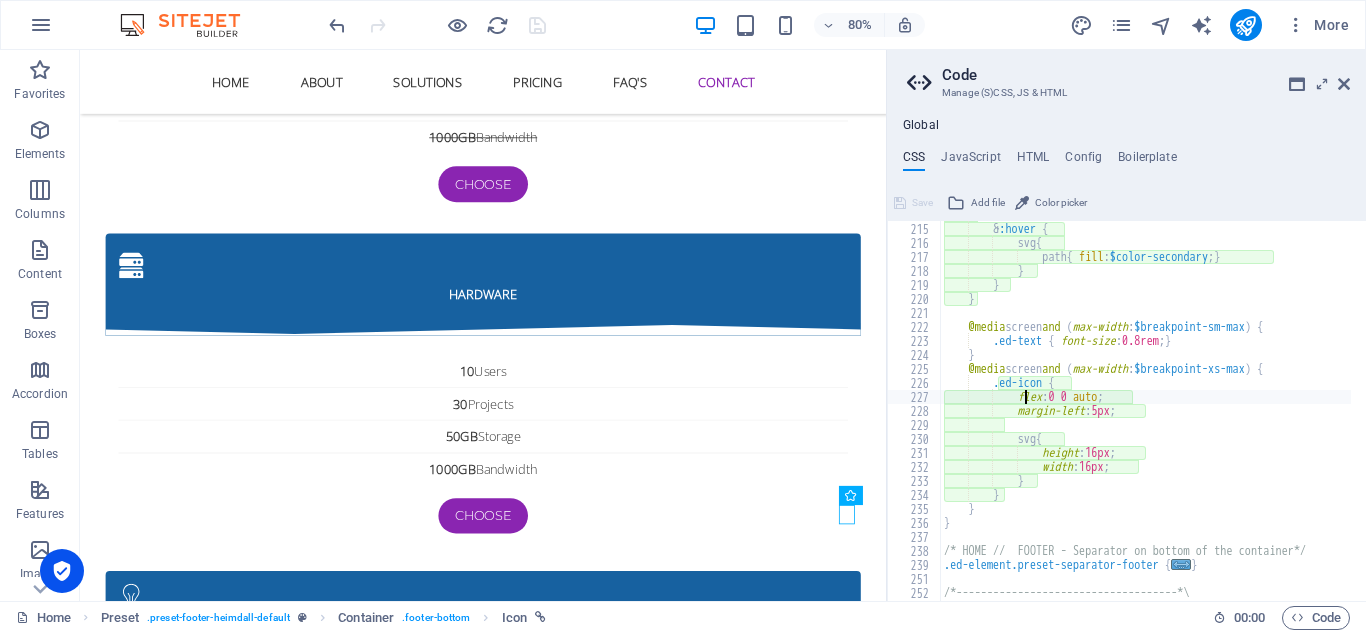scroll, scrollTop: 1302, scrollLeft: 0, axis: vertical 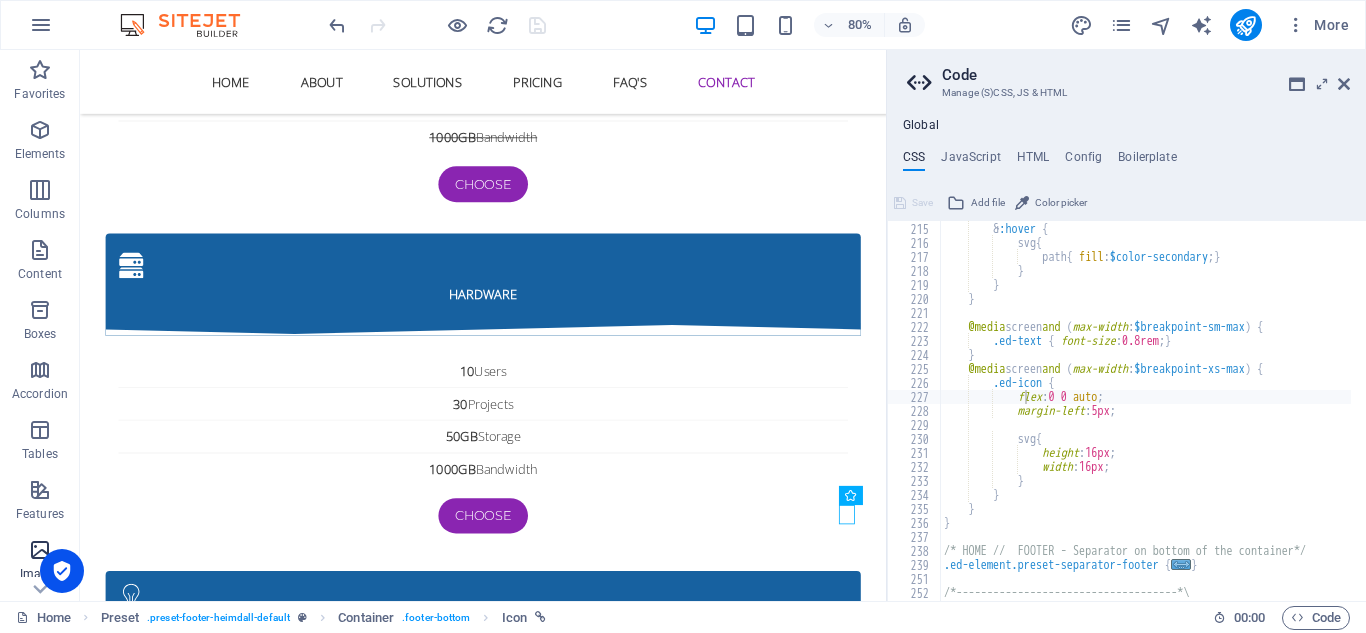 click at bounding box center (40, 550) 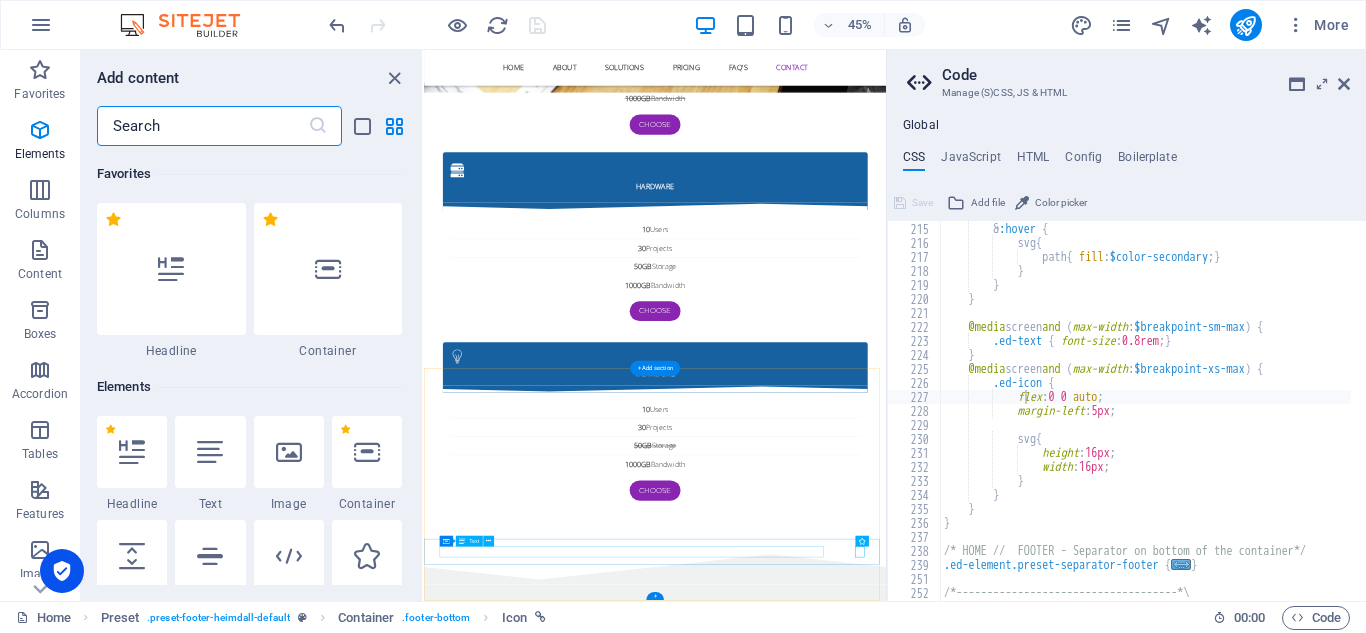 scroll, scrollTop: 8175, scrollLeft: 0, axis: vertical 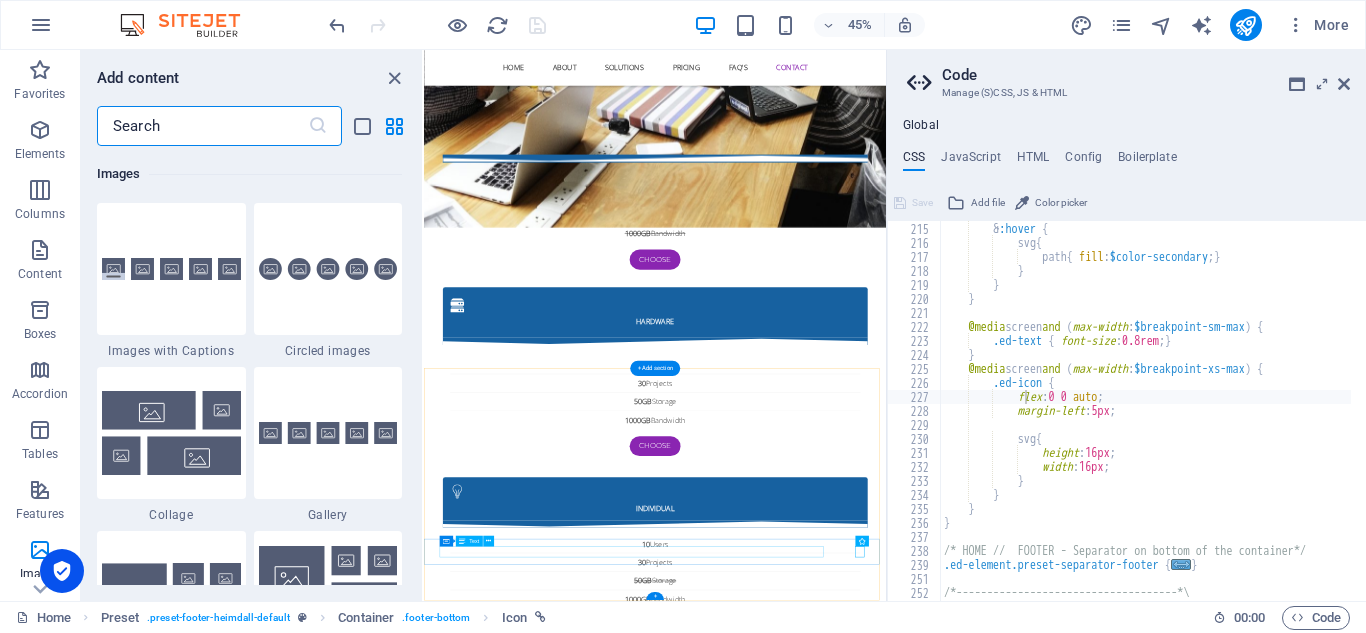 click on "© 2025 AI-BOT.  Legal Notice  |  Privacy" at bounding box center [938, 5905] 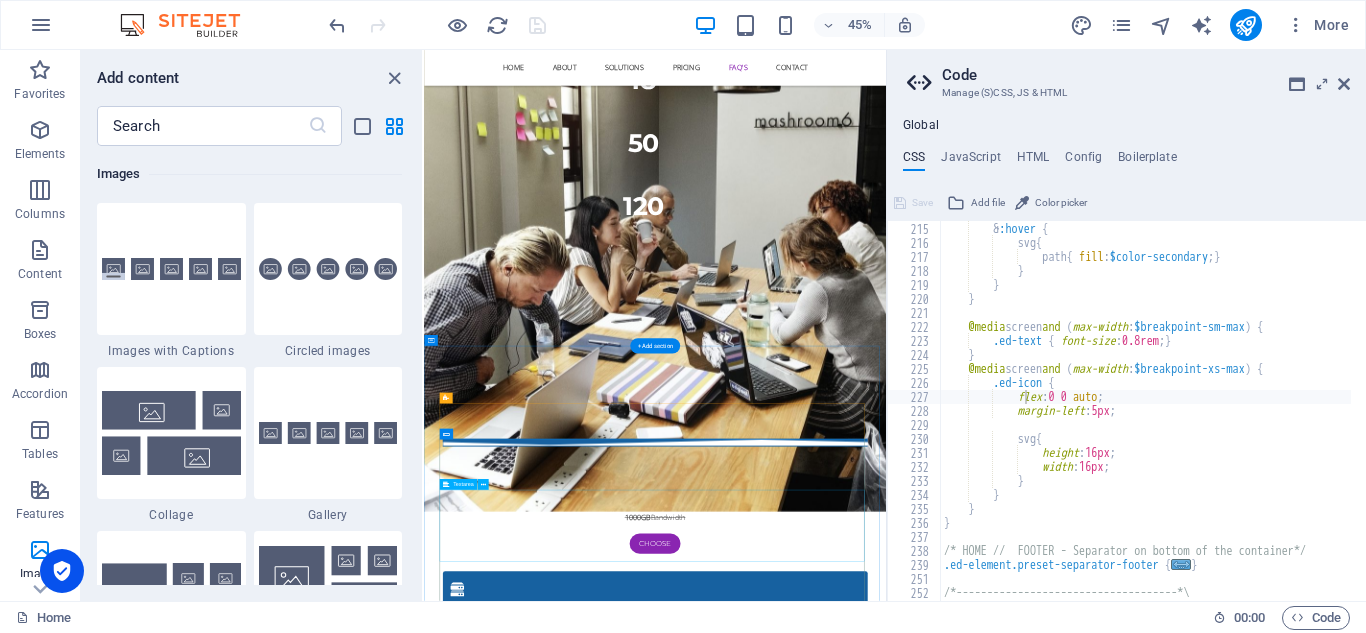 scroll, scrollTop: 7575, scrollLeft: 0, axis: vertical 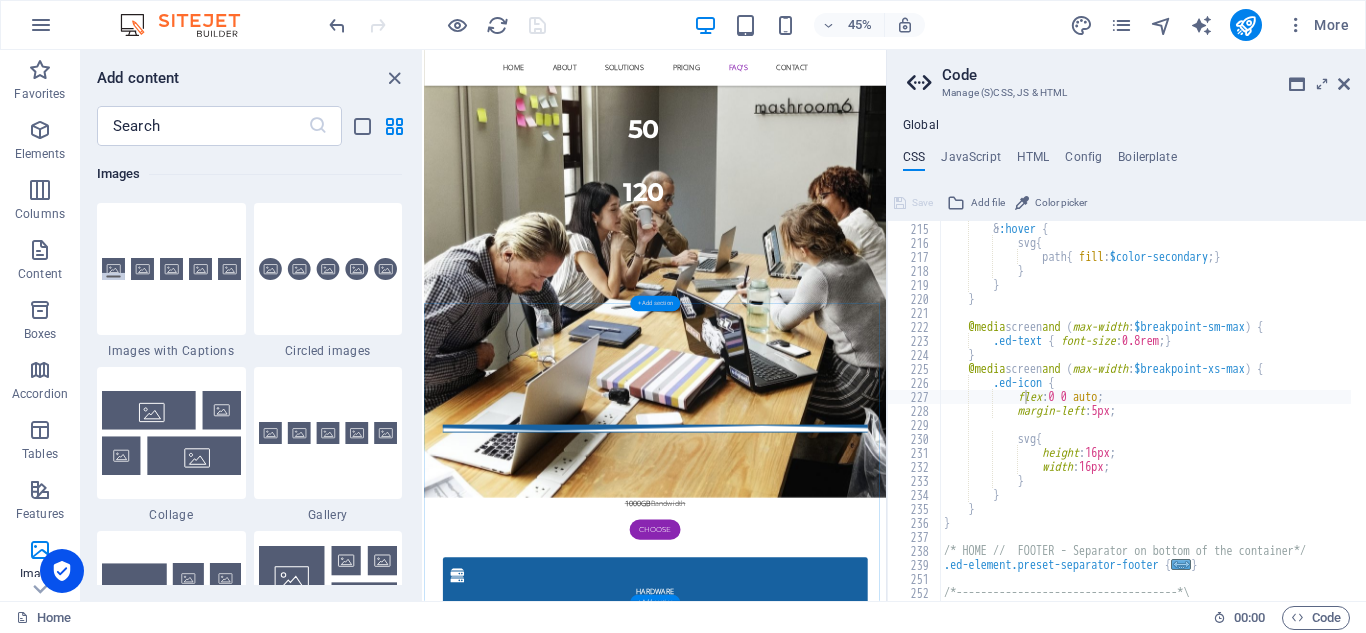 click on "+ Add section" at bounding box center [655, 303] 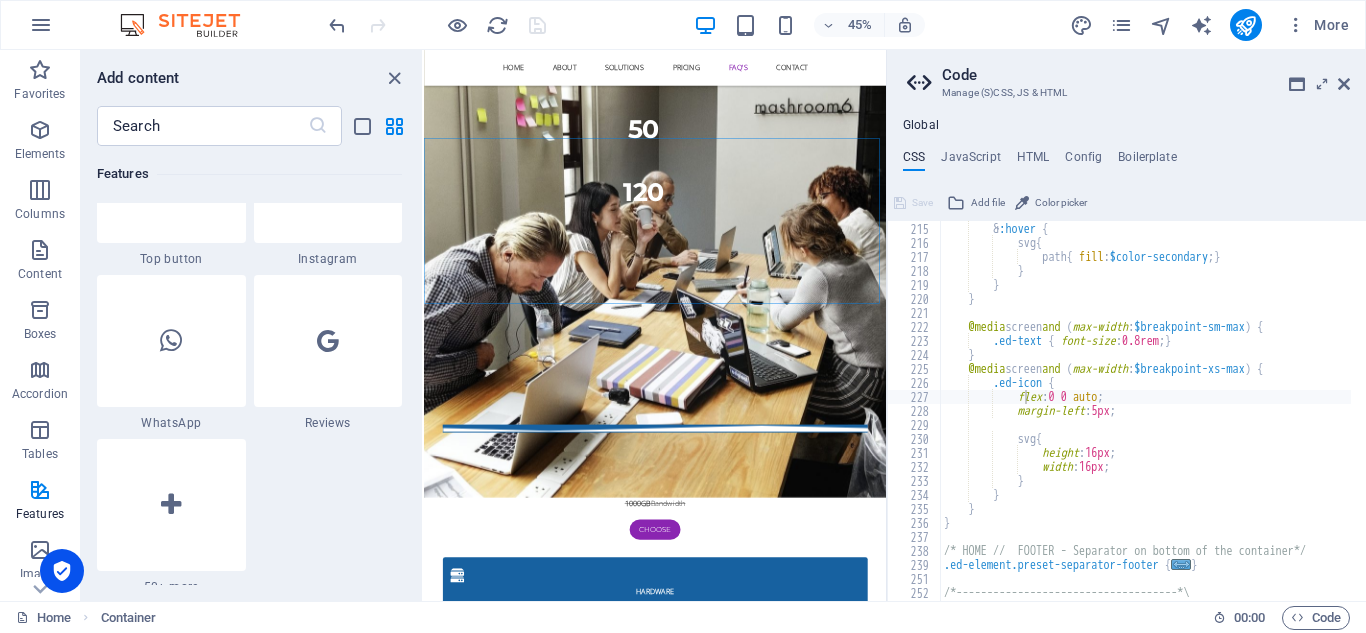 scroll, scrollTop: 9499, scrollLeft: 0, axis: vertical 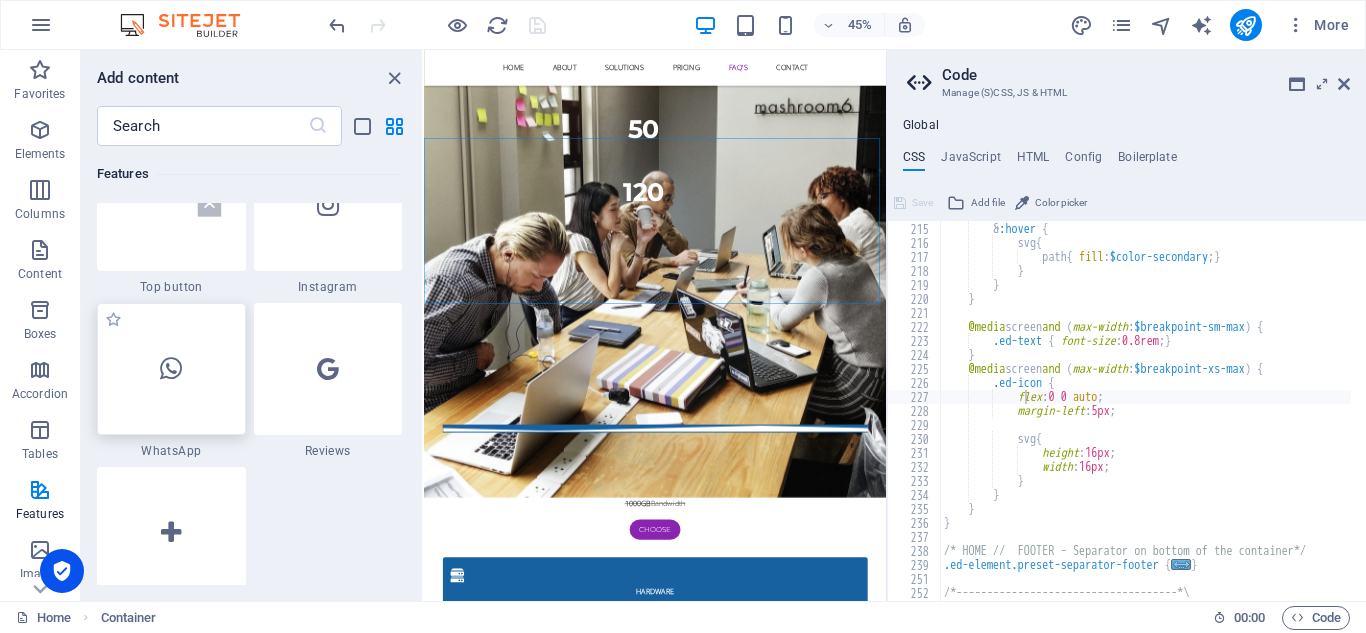 click at bounding box center (171, 369) 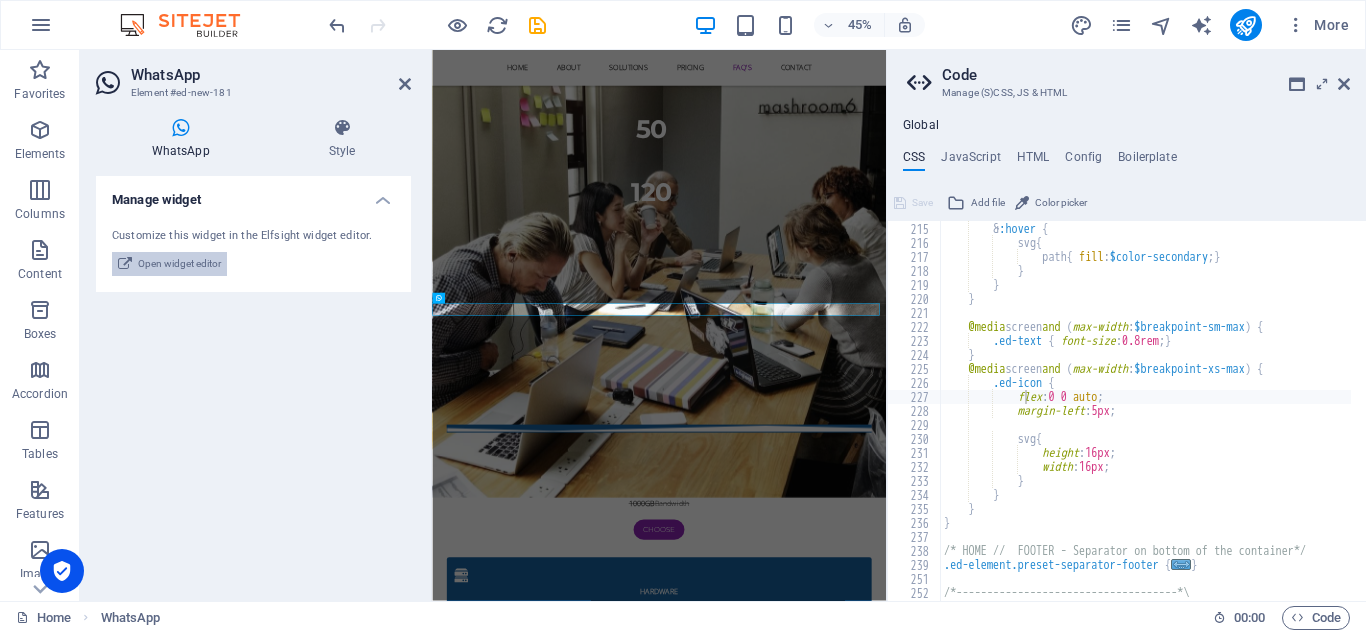 click on "Open widget editor" at bounding box center [179, 264] 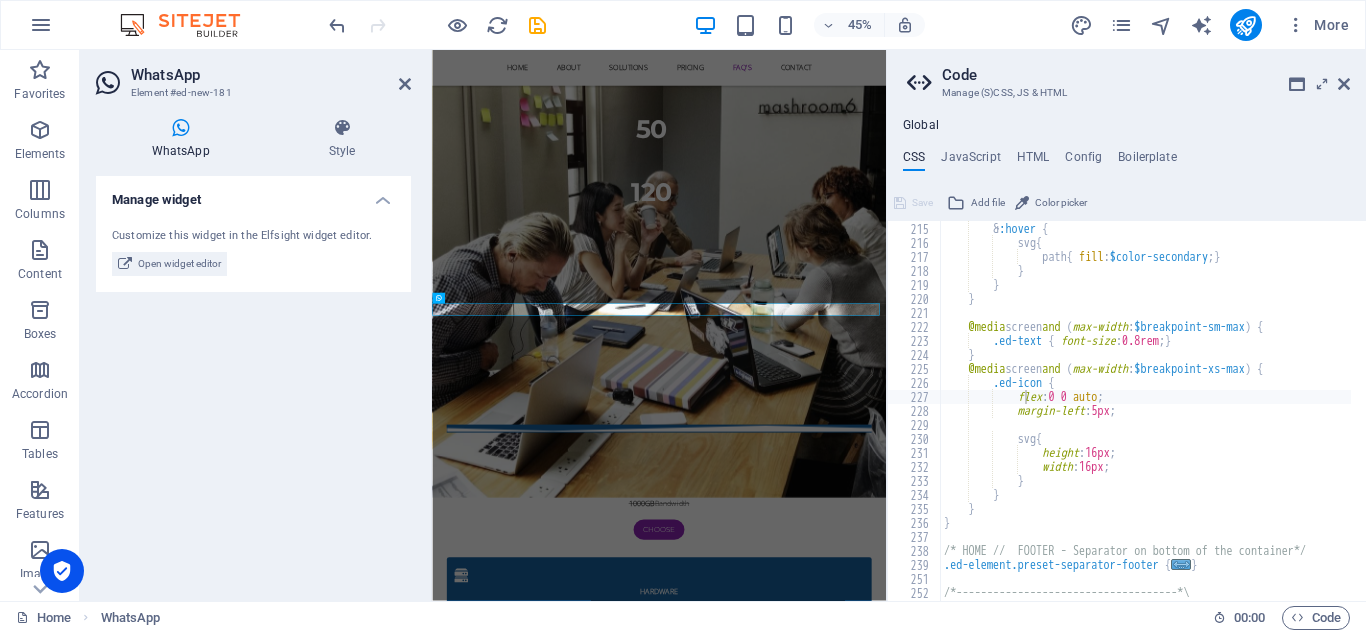 drag, startPoint x: 172, startPoint y: 72, endPoint x: 220, endPoint y: 99, distance: 55.072678 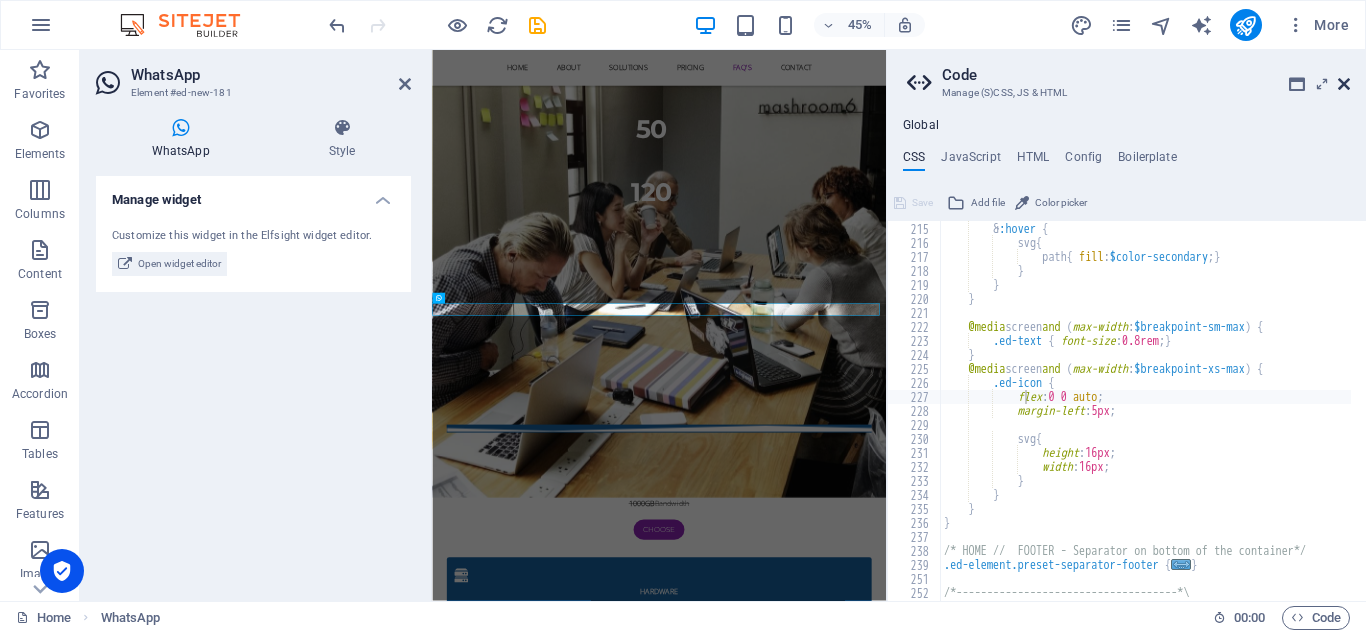 click at bounding box center (1344, 84) 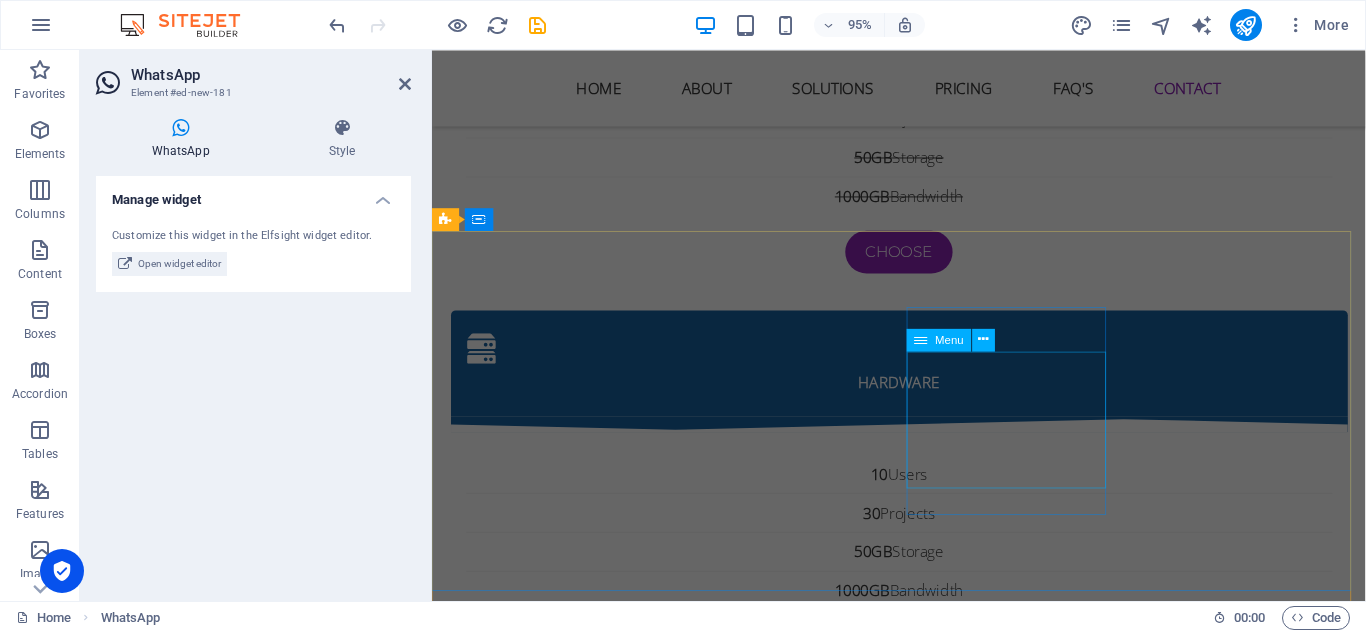 scroll, scrollTop: 8677, scrollLeft: 0, axis: vertical 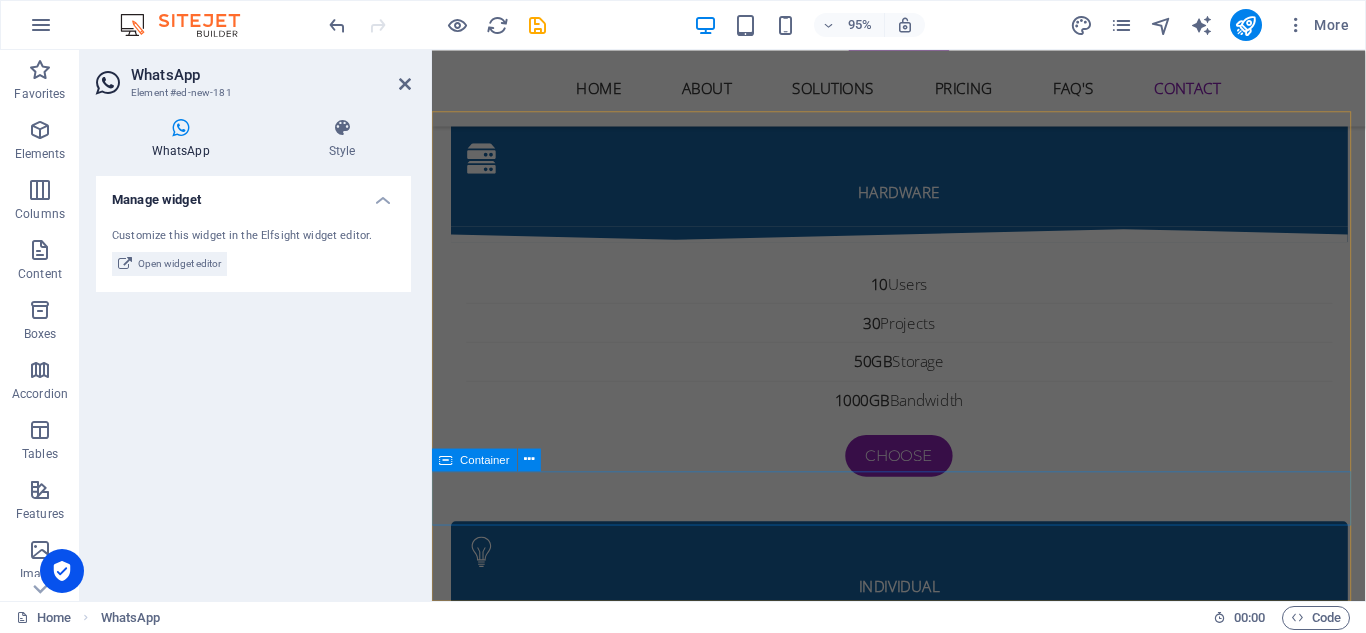 click on "© 2025 AI-BOT.  Legal Notice  |  Privacy" at bounding box center [923, 5516] 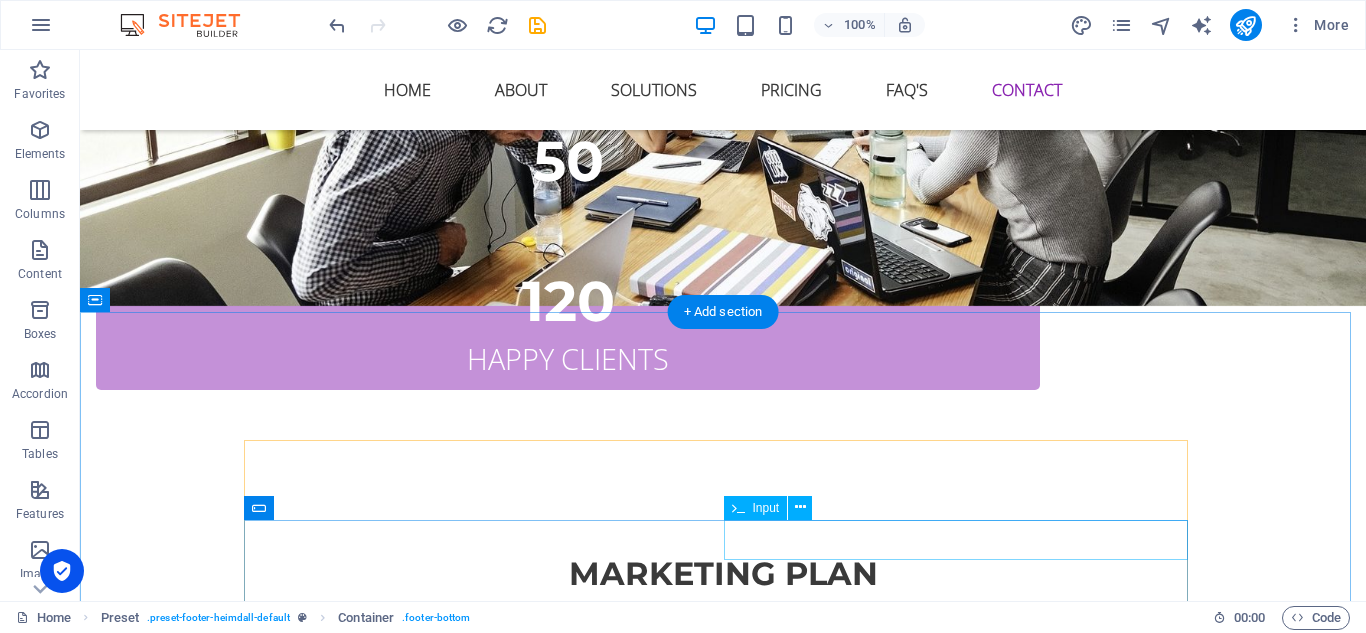 scroll, scrollTop: 8612, scrollLeft: 0, axis: vertical 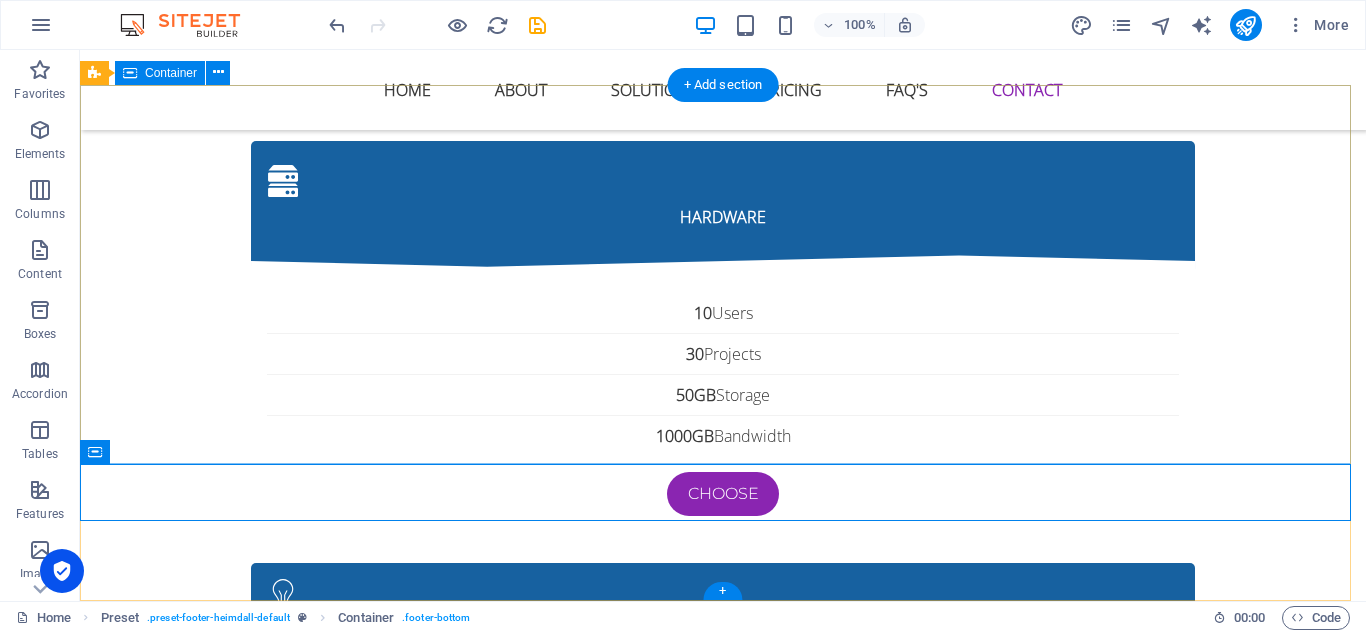 click on "AI-BOT Adalah sebuah system kecerdasan buatan yang diergunakan untuk menganalisa Market Dunia  sekaligus mengeksekusi secara otomatis saat telah mendapat keuntungan Navigation Home About Solutions Pricing FAQs Contact Contact us [STREET_ADDRESS][PERSON_NAME] [EMAIL_ADDRESS][DOMAIN_NAME] Phone:  + [PHONE_NUMBER]" at bounding box center (723, 5087) 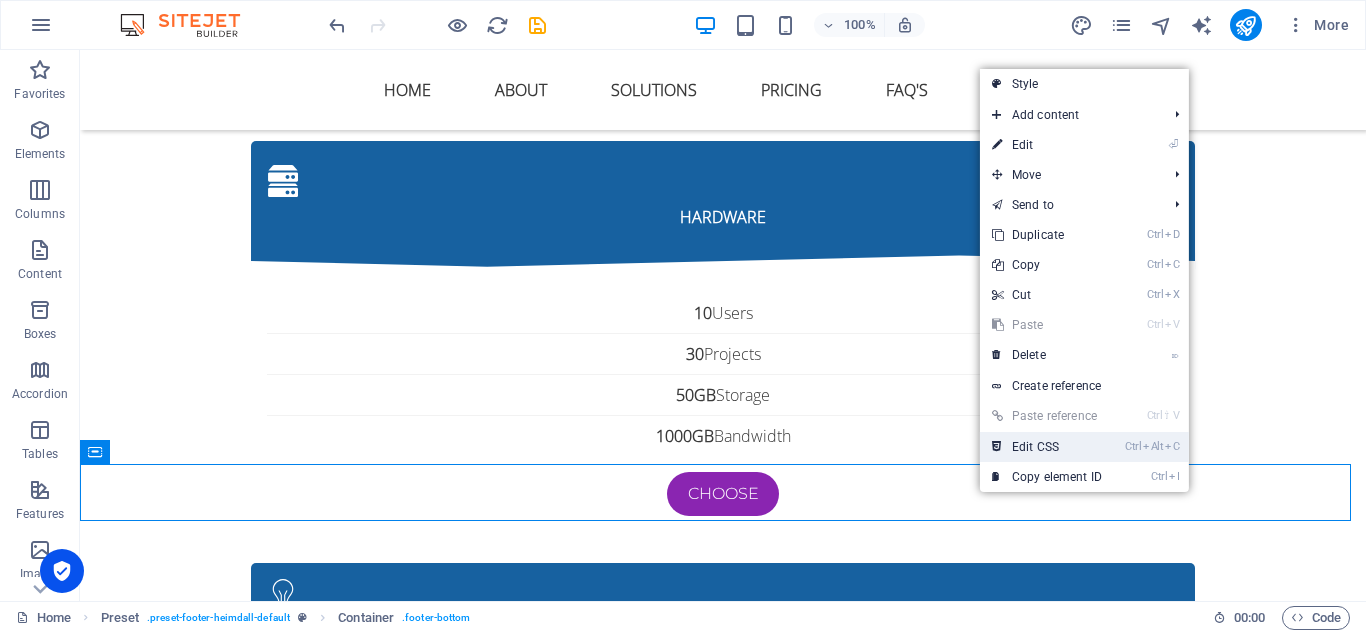 click on "Ctrl Alt C  Edit CSS" at bounding box center (1047, 447) 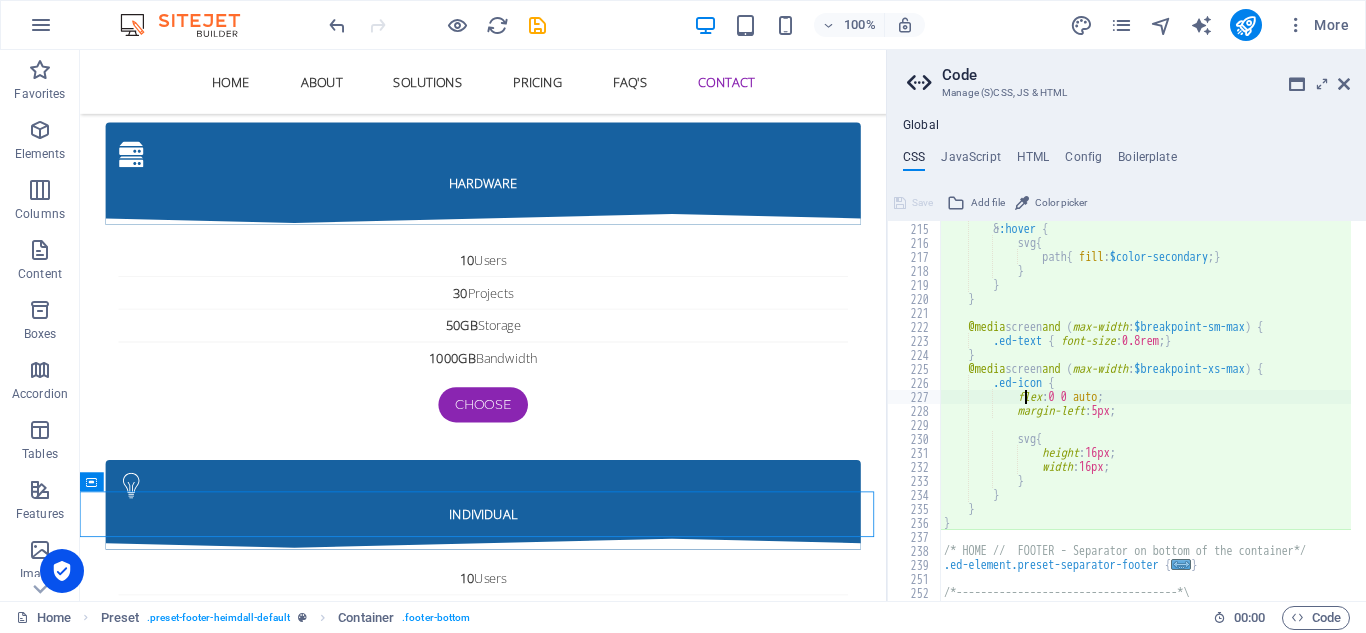 scroll, scrollTop: 8474, scrollLeft: 0, axis: vertical 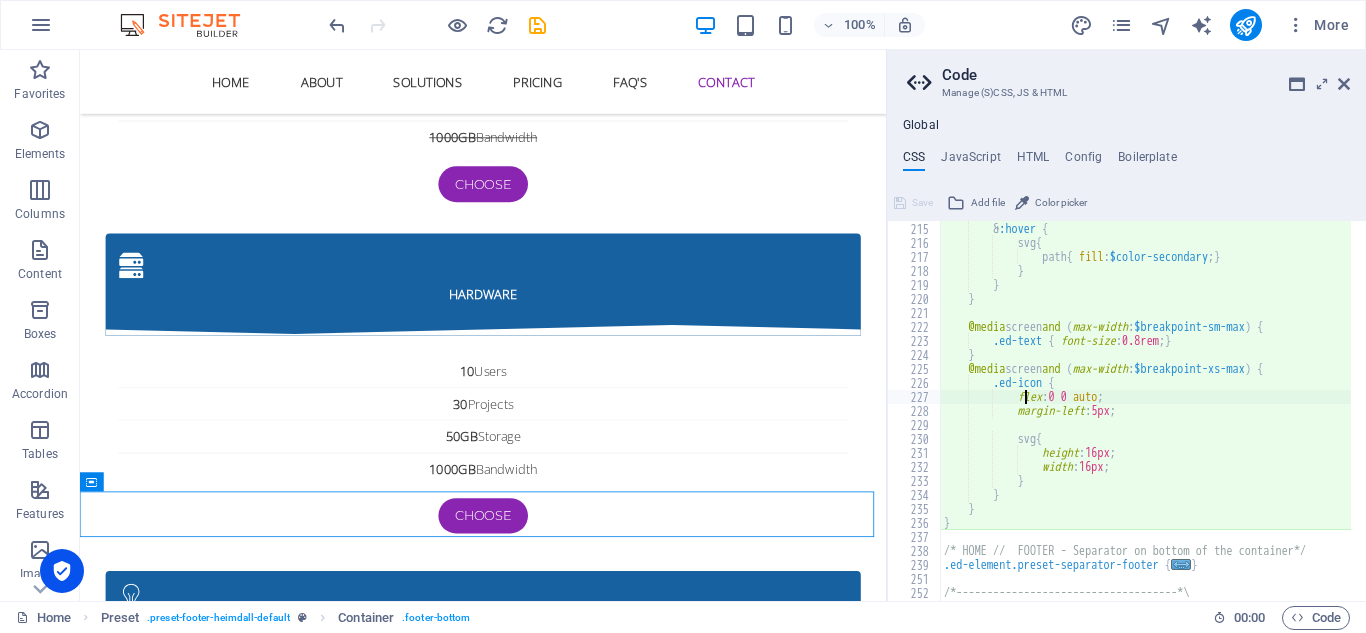 type on ">.inner {" 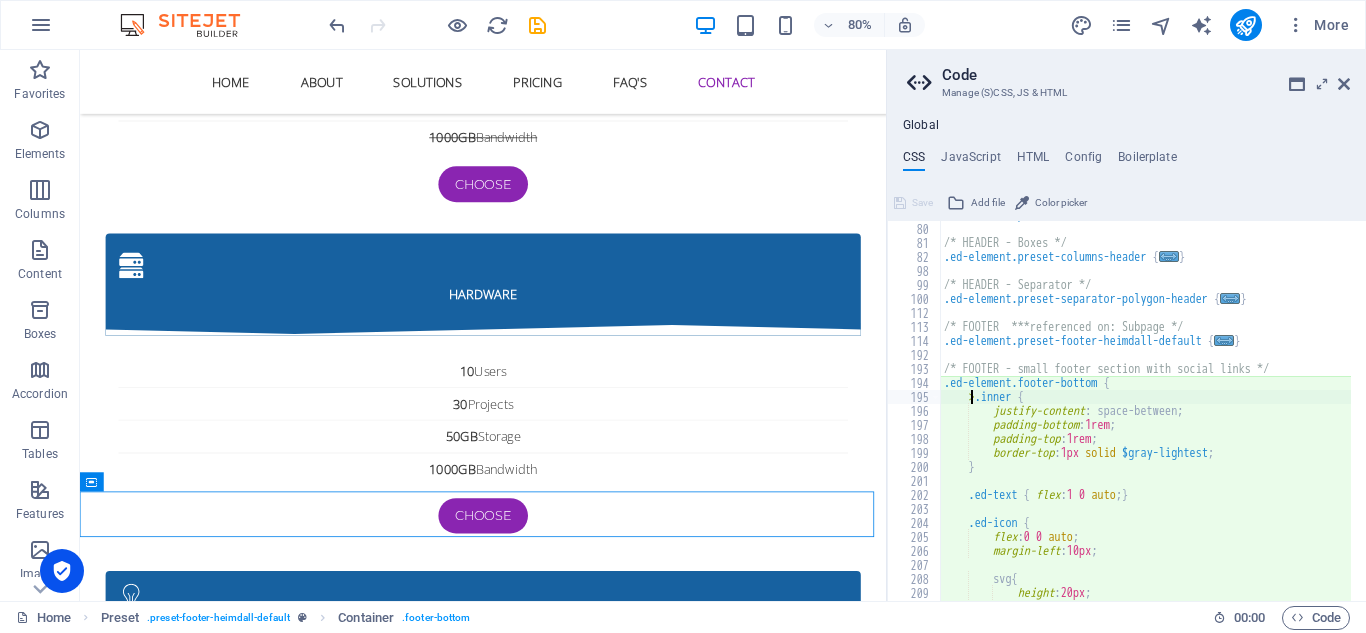 scroll, scrollTop: 854, scrollLeft: 0, axis: vertical 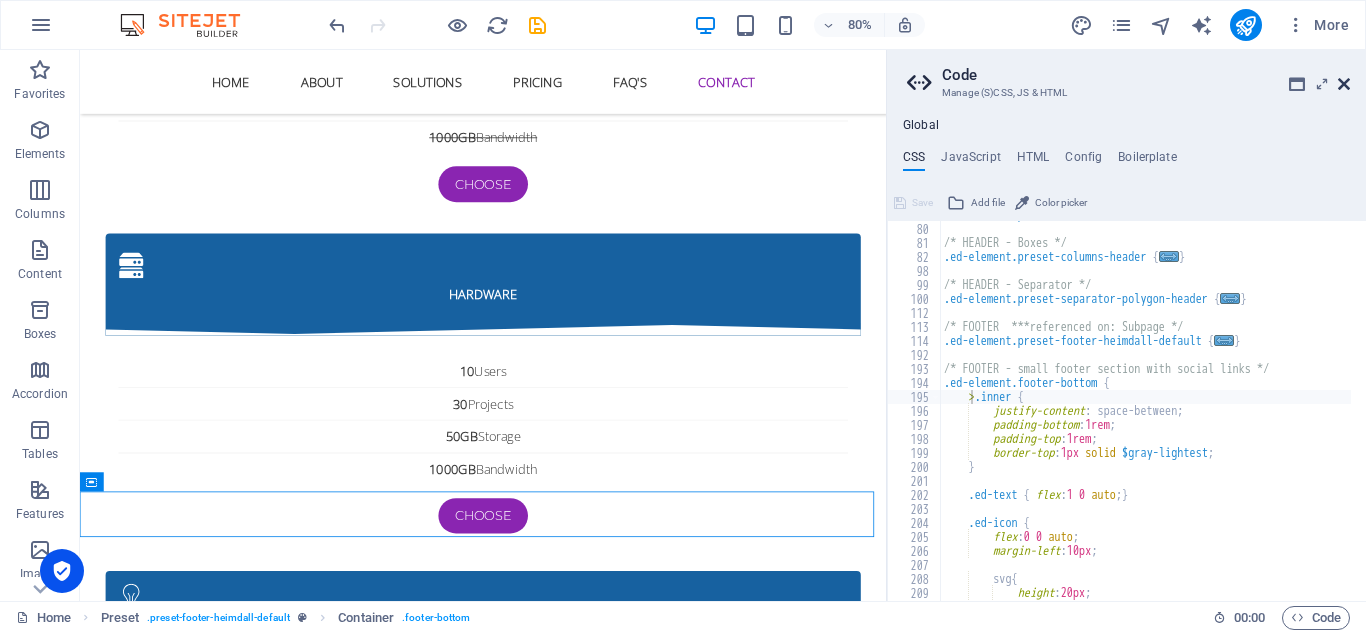 click at bounding box center [1344, 84] 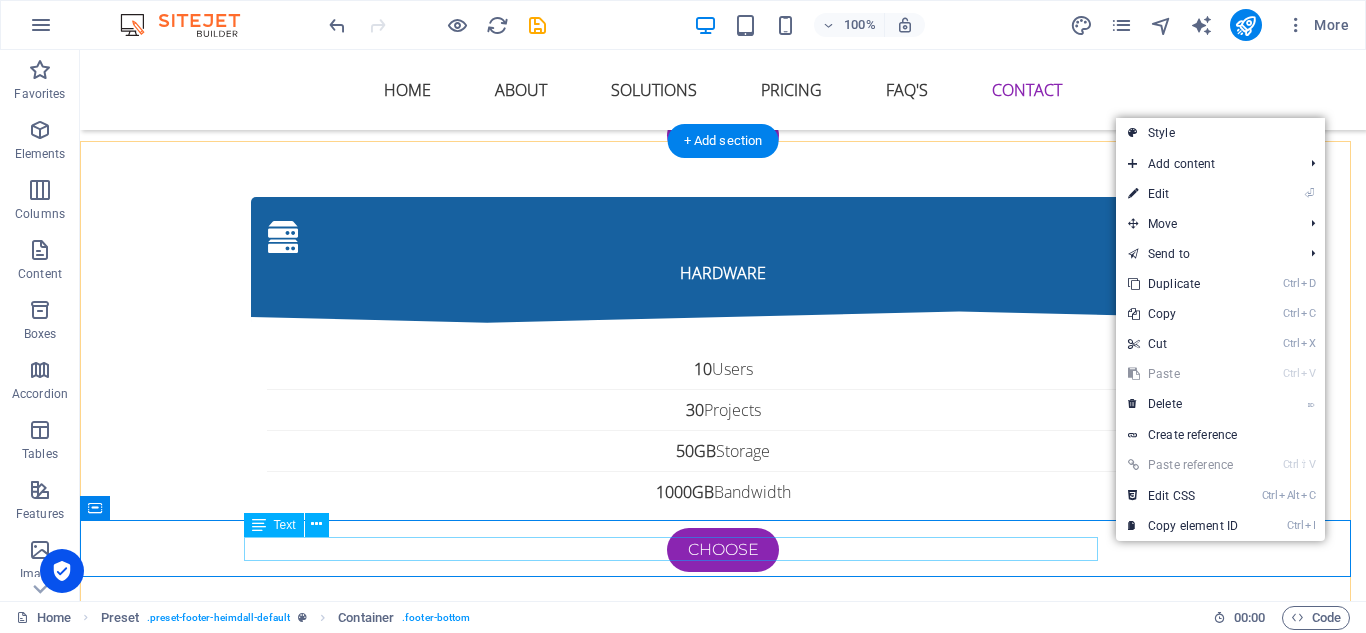 click on "© 2025 AI-BOT.  Legal Notice  |  Privacy" at bounding box center (723, 5524) 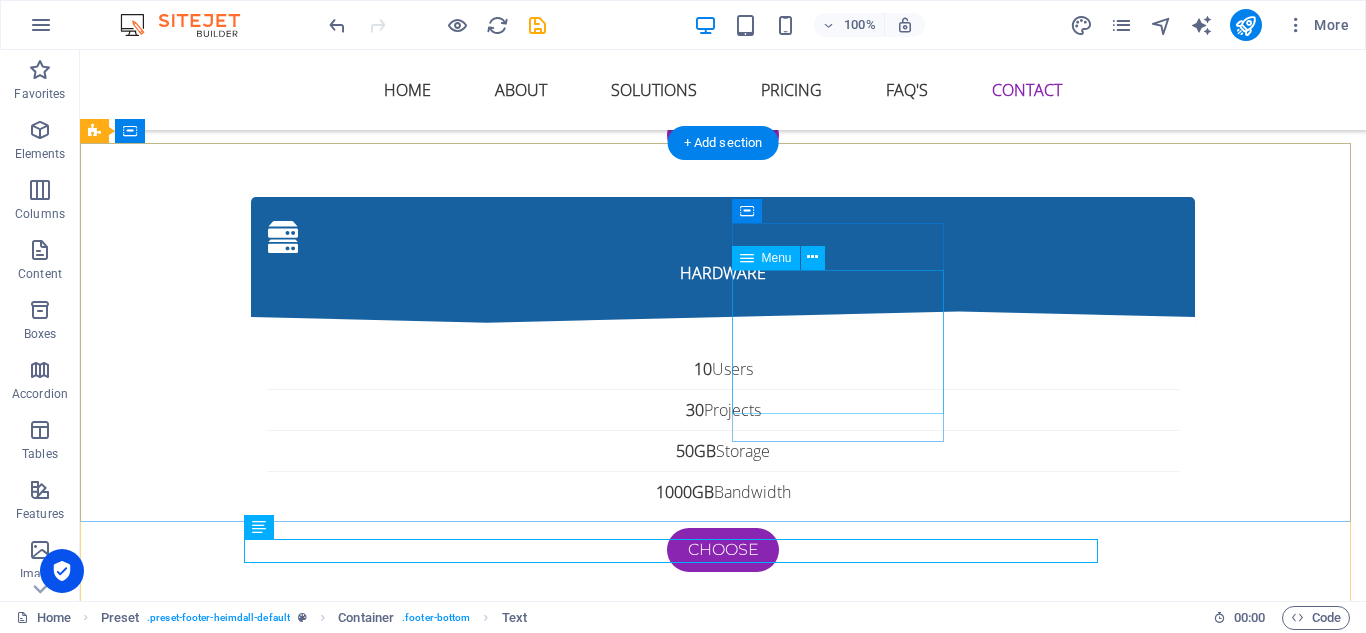scroll, scrollTop: 8356, scrollLeft: 0, axis: vertical 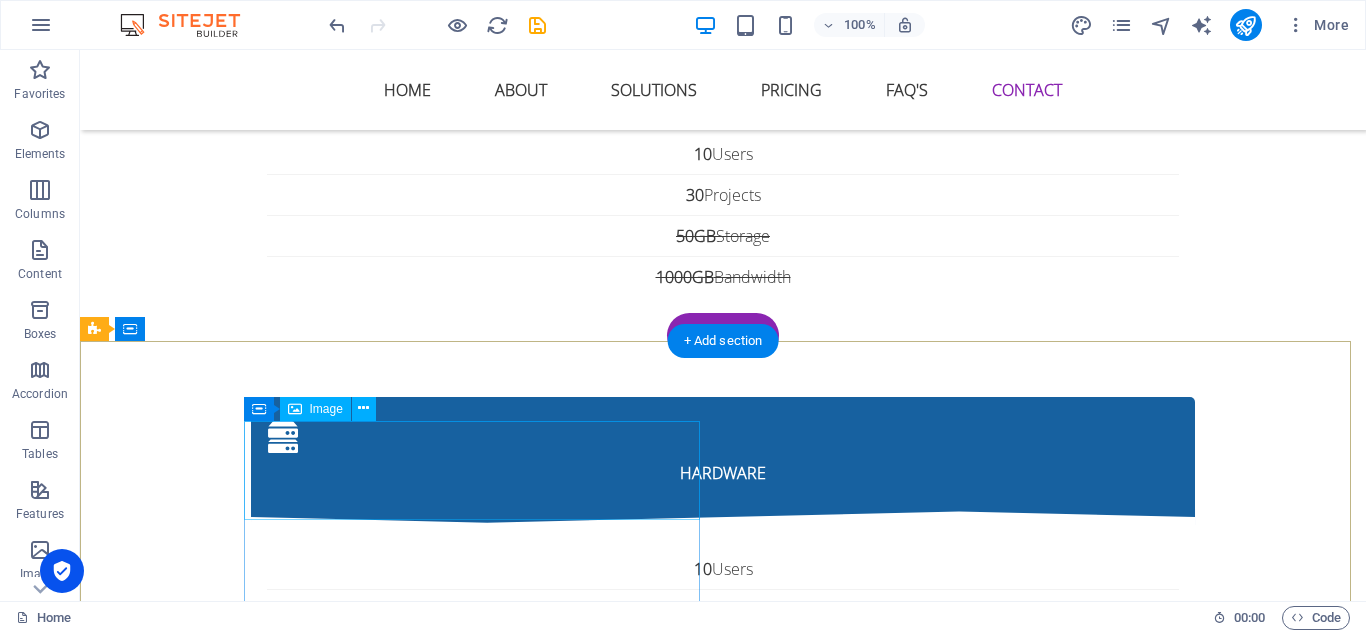 click at bounding box center [568, 5121] 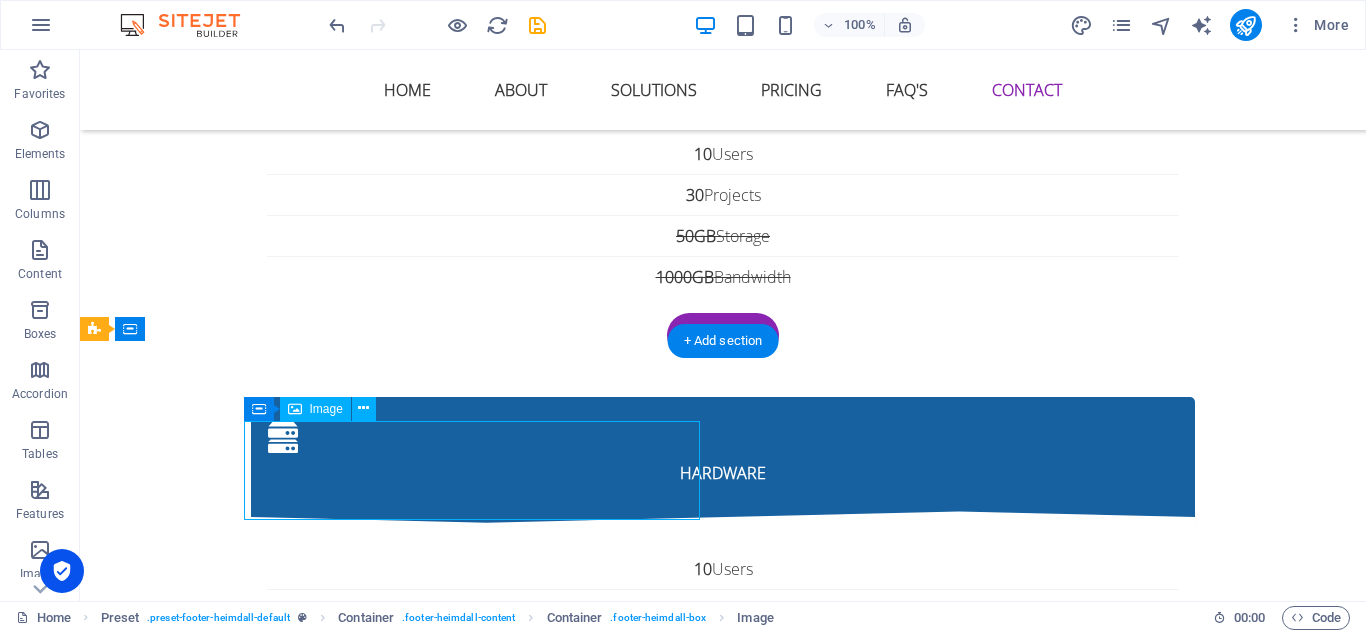 click at bounding box center [568, 5121] 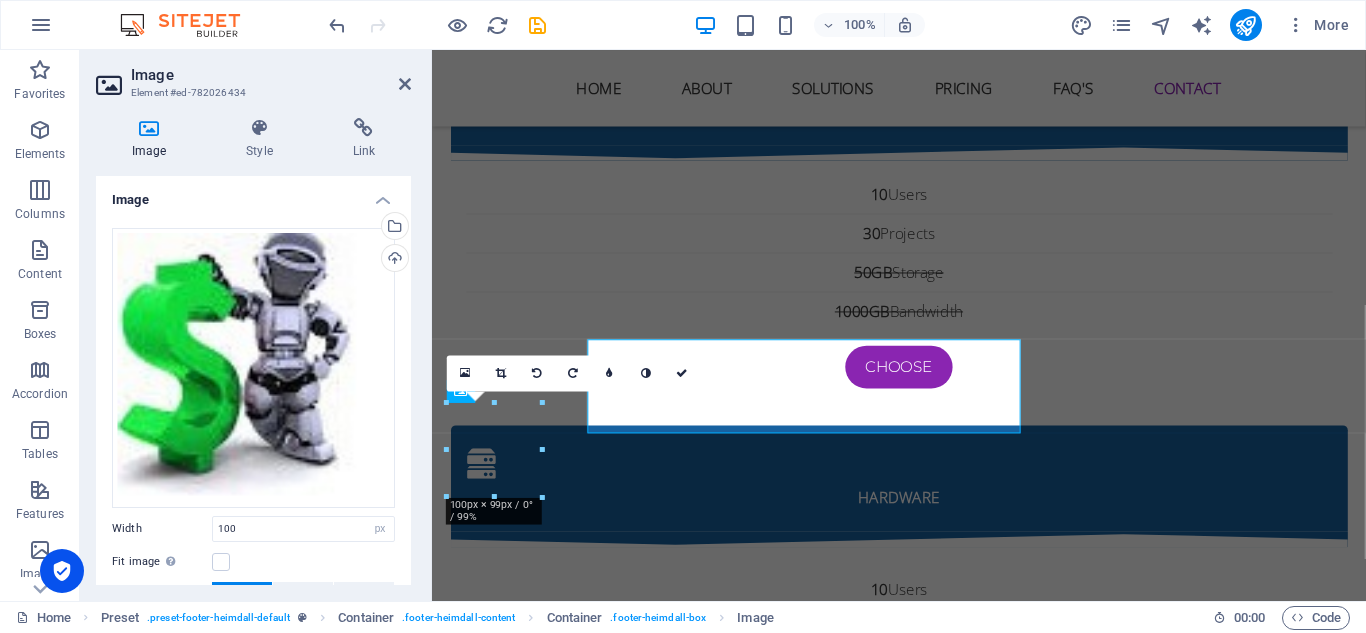 scroll, scrollTop: 8423, scrollLeft: 0, axis: vertical 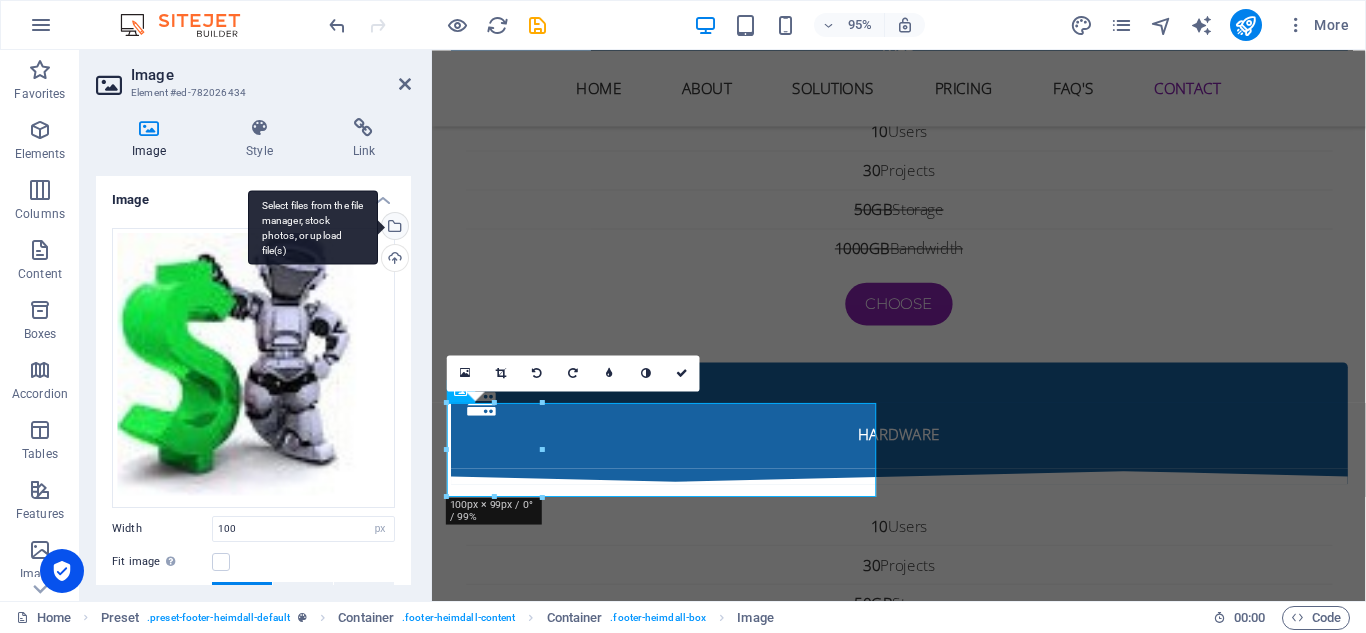 click on "Select files from the file manager, stock photos, or upload file(s)" at bounding box center (393, 228) 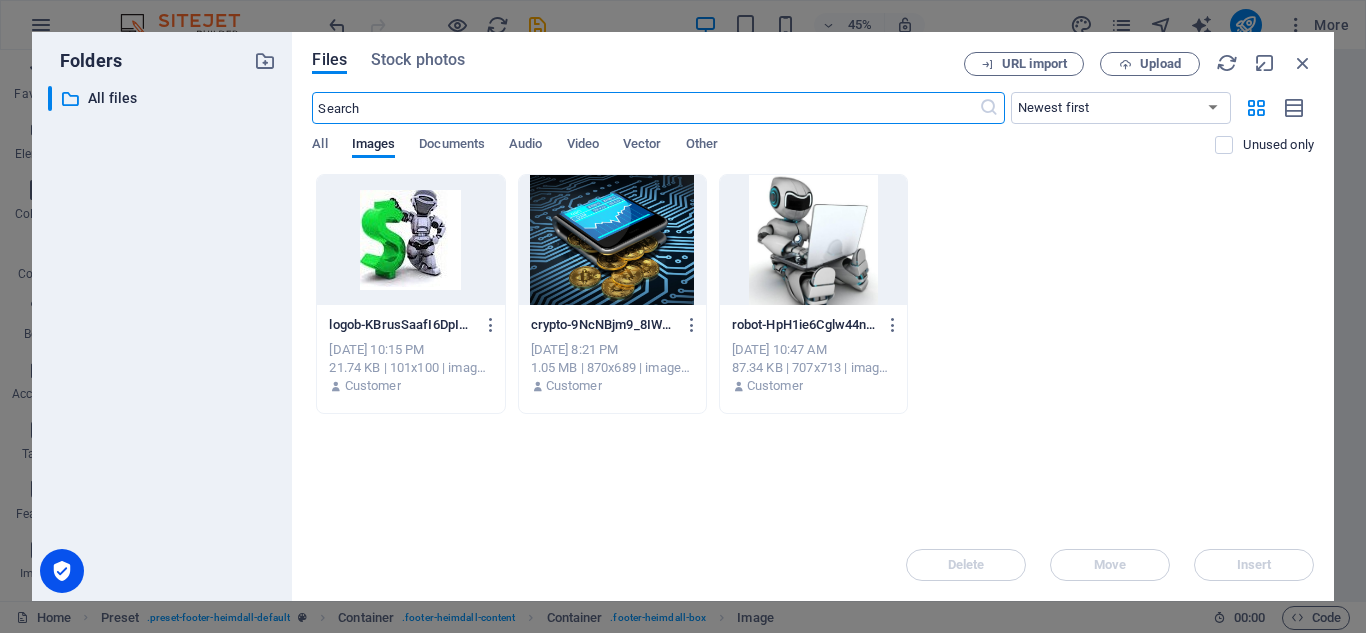 scroll, scrollTop: 8221, scrollLeft: 0, axis: vertical 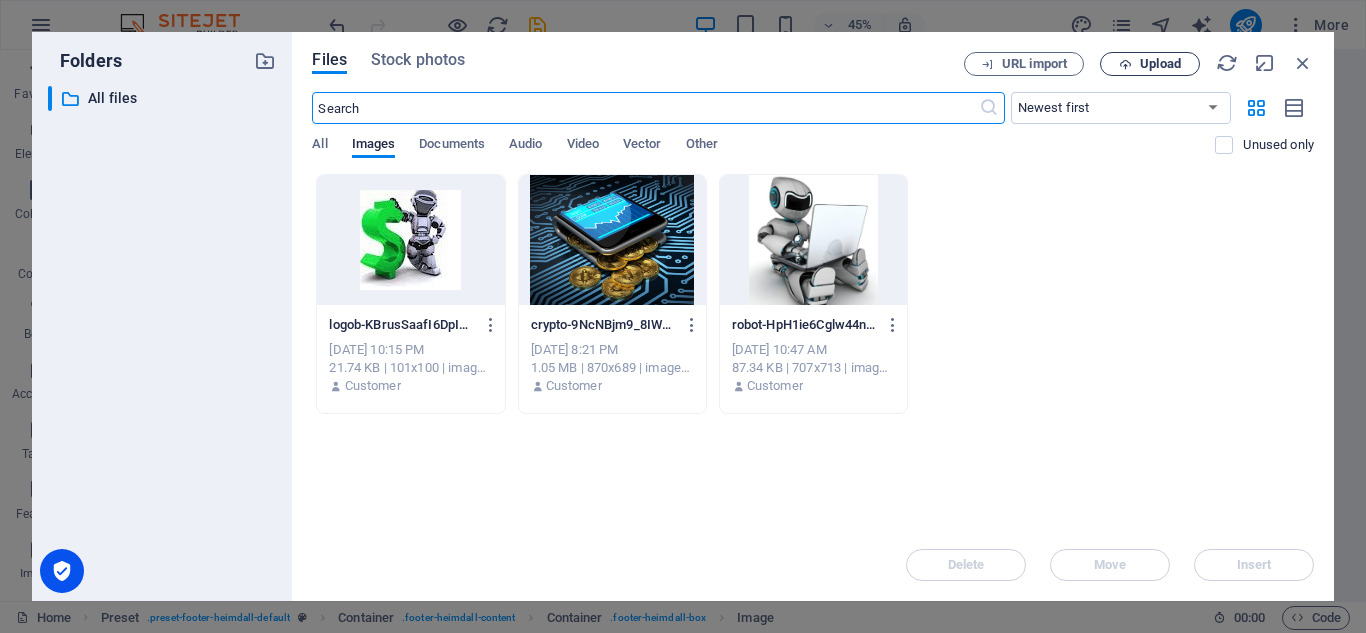 click on "Upload" at bounding box center (1160, 64) 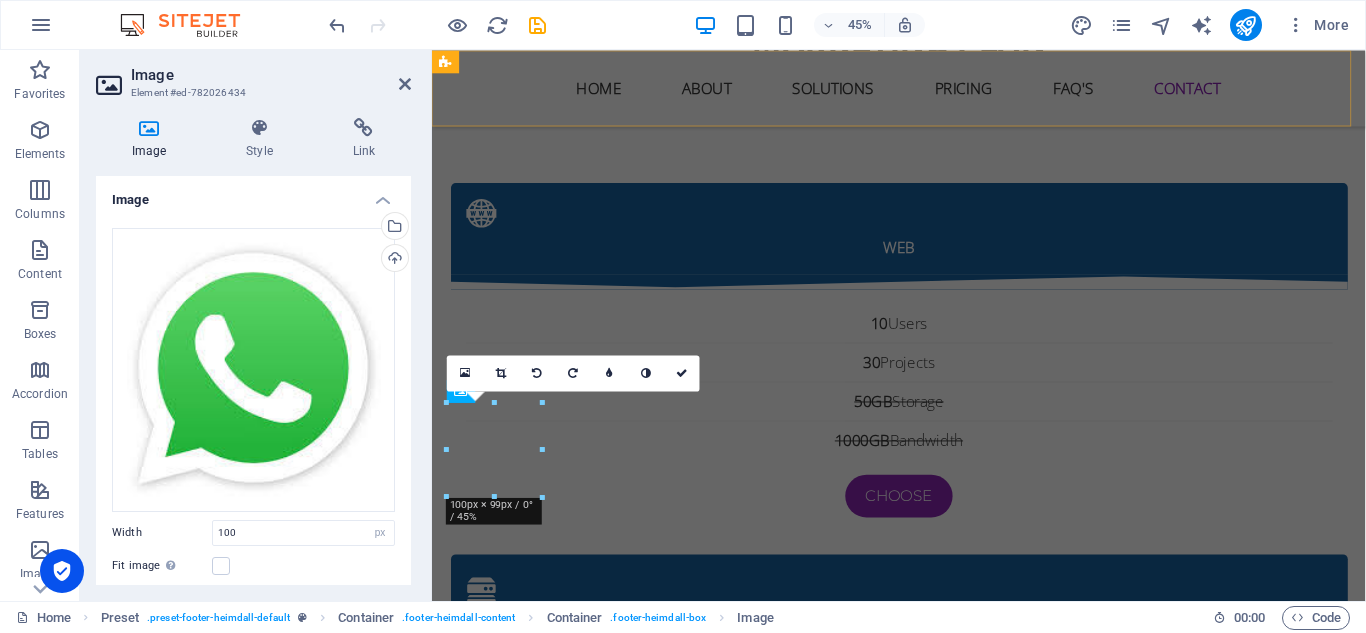 scroll, scrollTop: 8423, scrollLeft: 0, axis: vertical 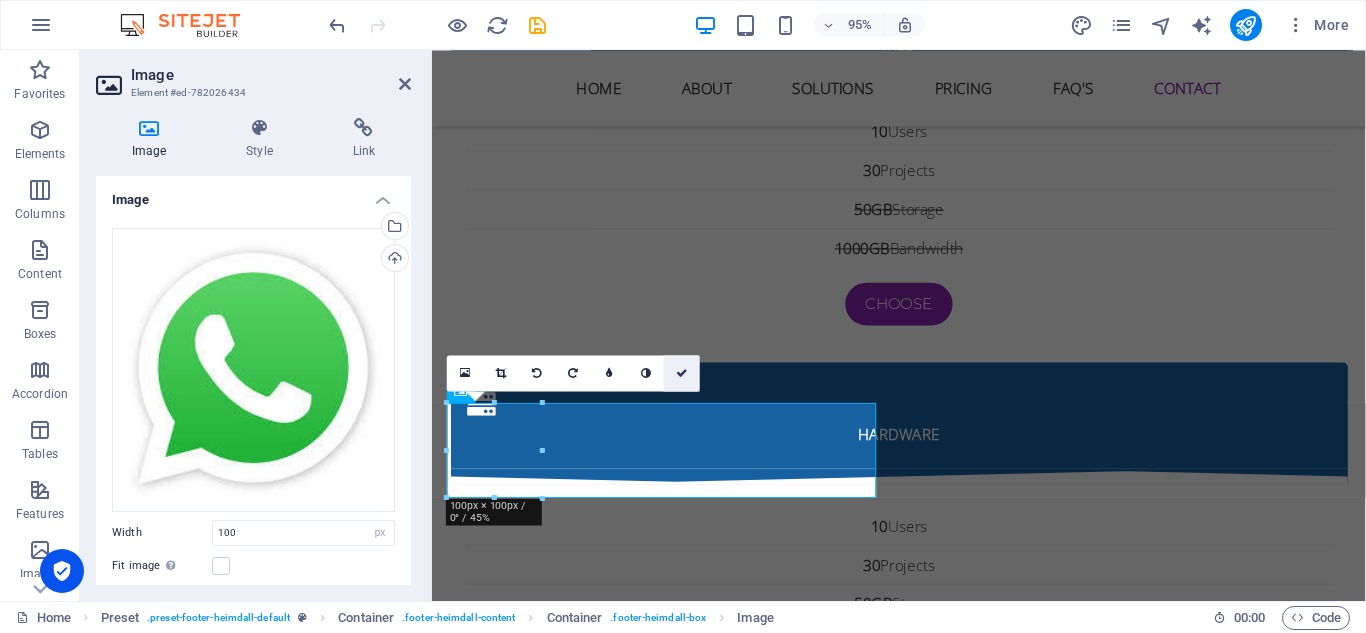 click at bounding box center [682, 372] 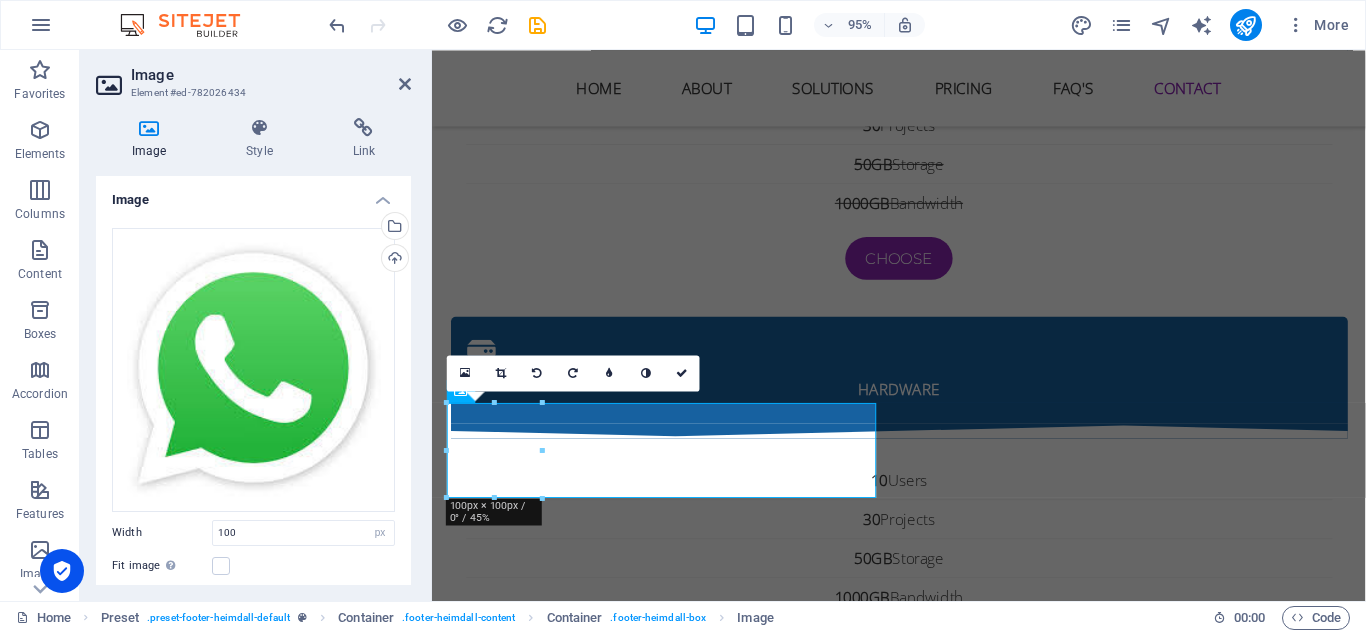 scroll, scrollTop: 8356, scrollLeft: 0, axis: vertical 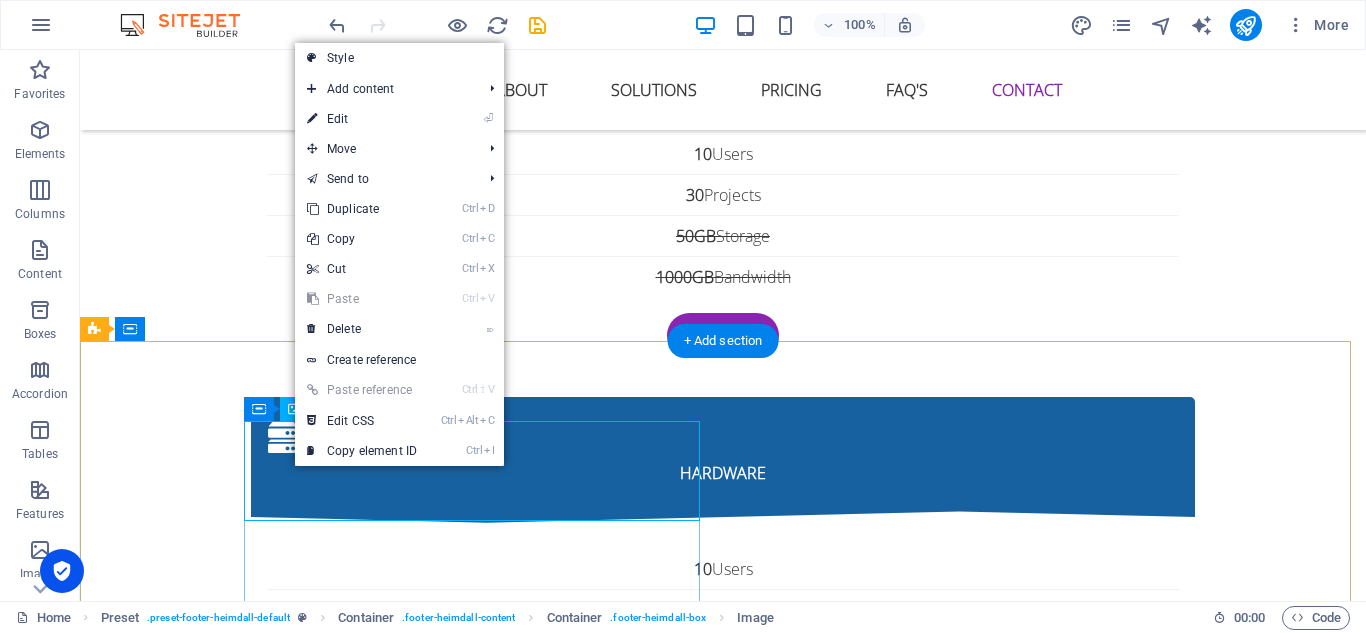 click at bounding box center (568, 5122) 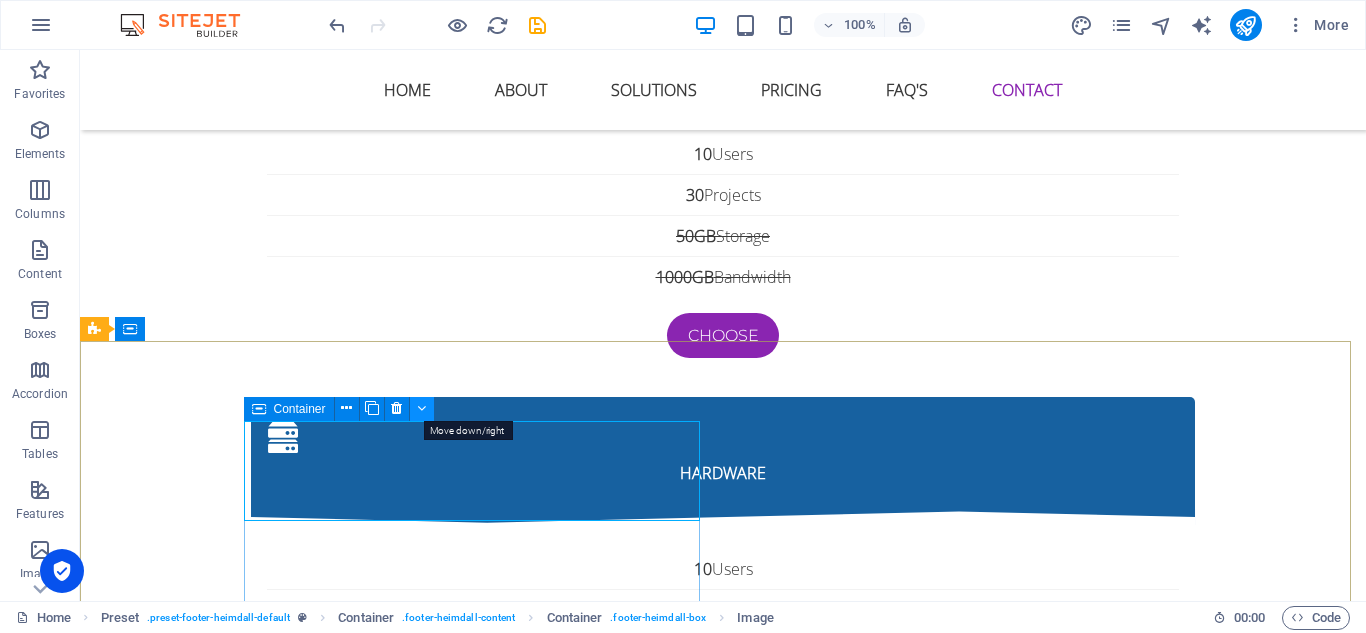 click at bounding box center [421, 408] 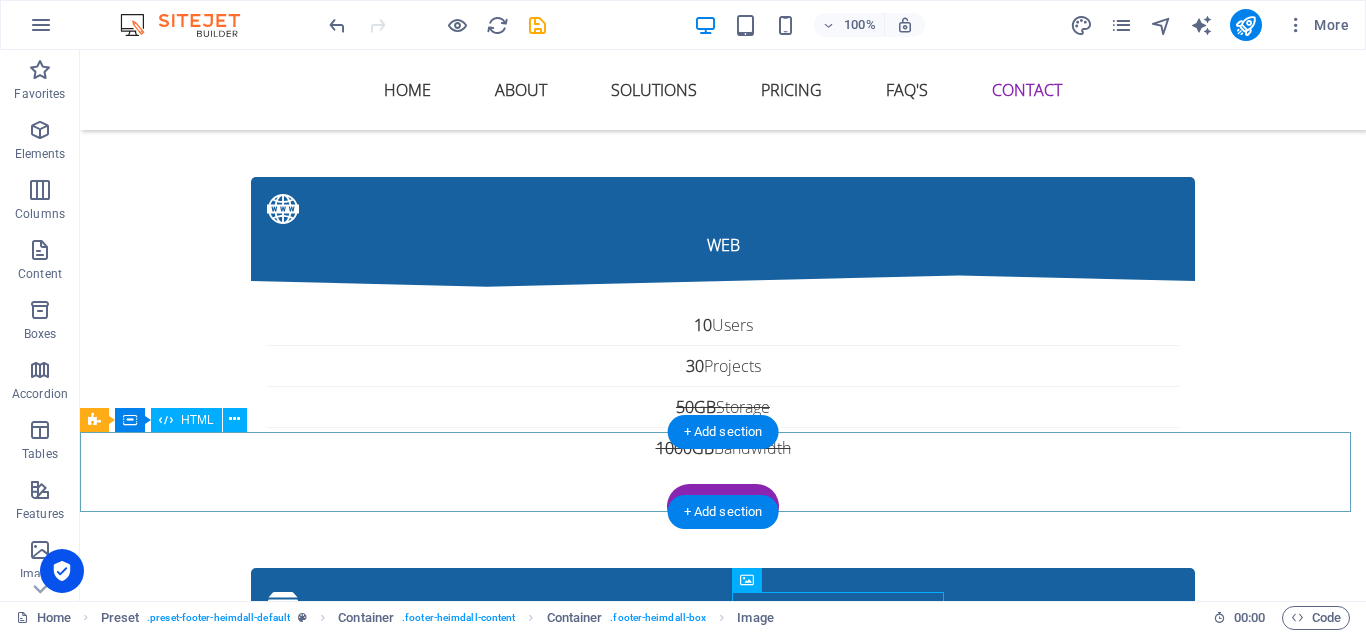 scroll, scrollTop: 8285, scrollLeft: 0, axis: vertical 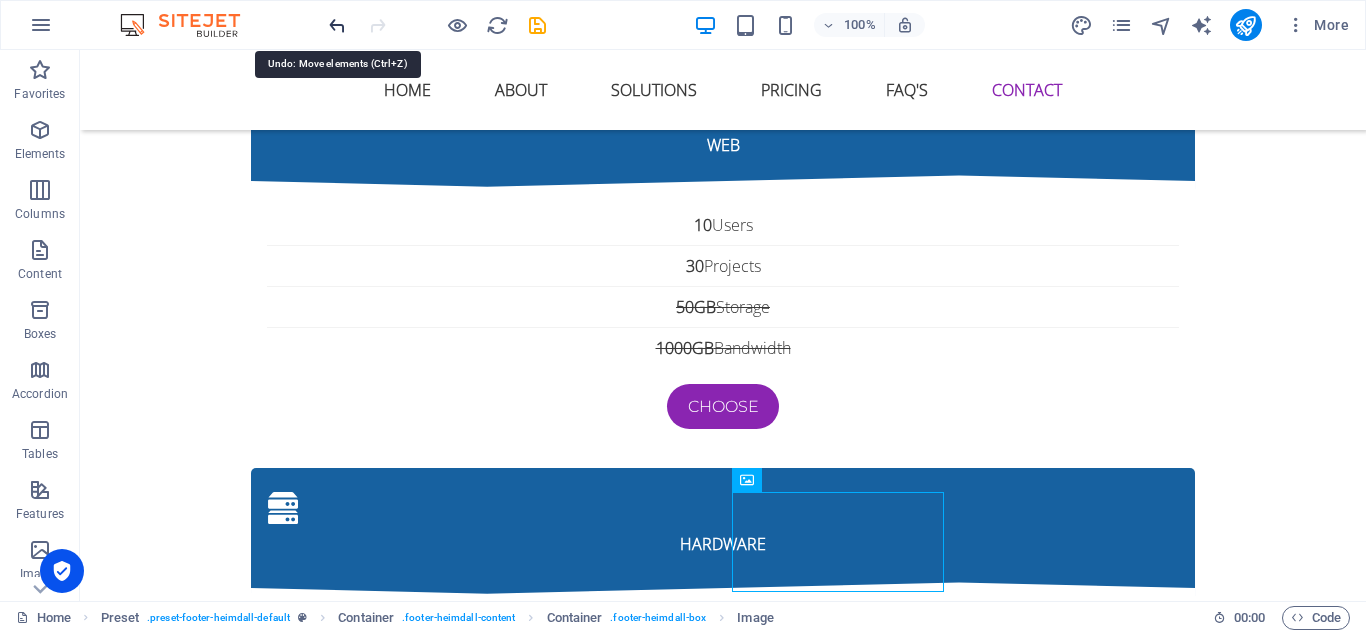 click at bounding box center [337, 25] 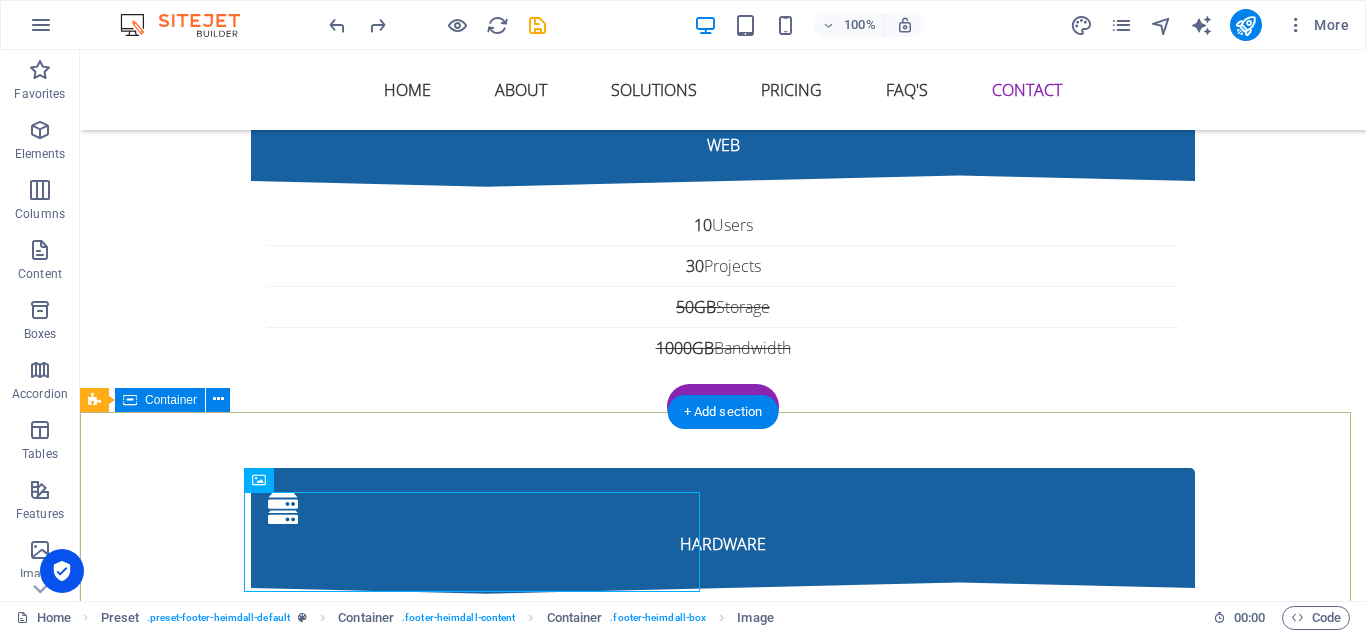 click on "AI-BOT Adalah sebuah system kecerdasan buatan yang diergunakan untuk menganalisa Market Dunia  sekaligus mengeksekusi secara otomatis saat telah mendapat keuntungan Navigation Home About Solutions Pricing FAQs Contact Contact us [STREET_ADDRESS][PERSON_NAME] [EMAIL_ADDRESS][DOMAIN_NAME] Phone:  + [PHONE_NUMBER]" at bounding box center (723, 5415) 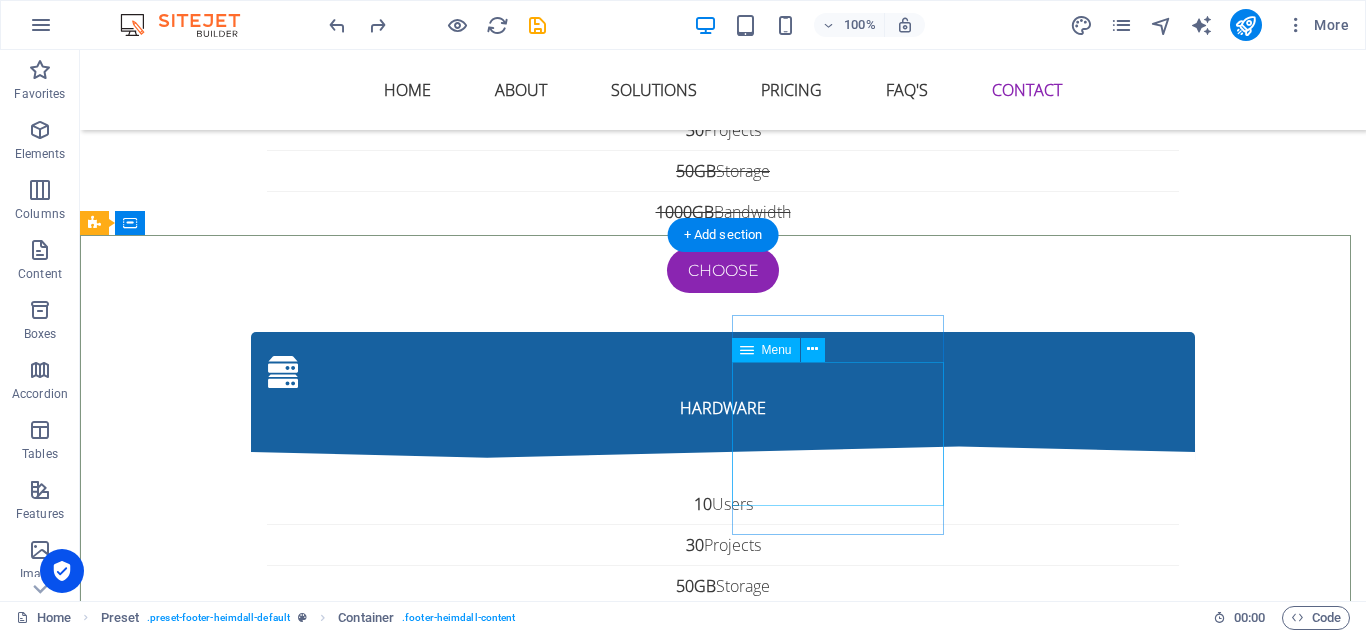 scroll, scrollTop: 8485, scrollLeft: 0, axis: vertical 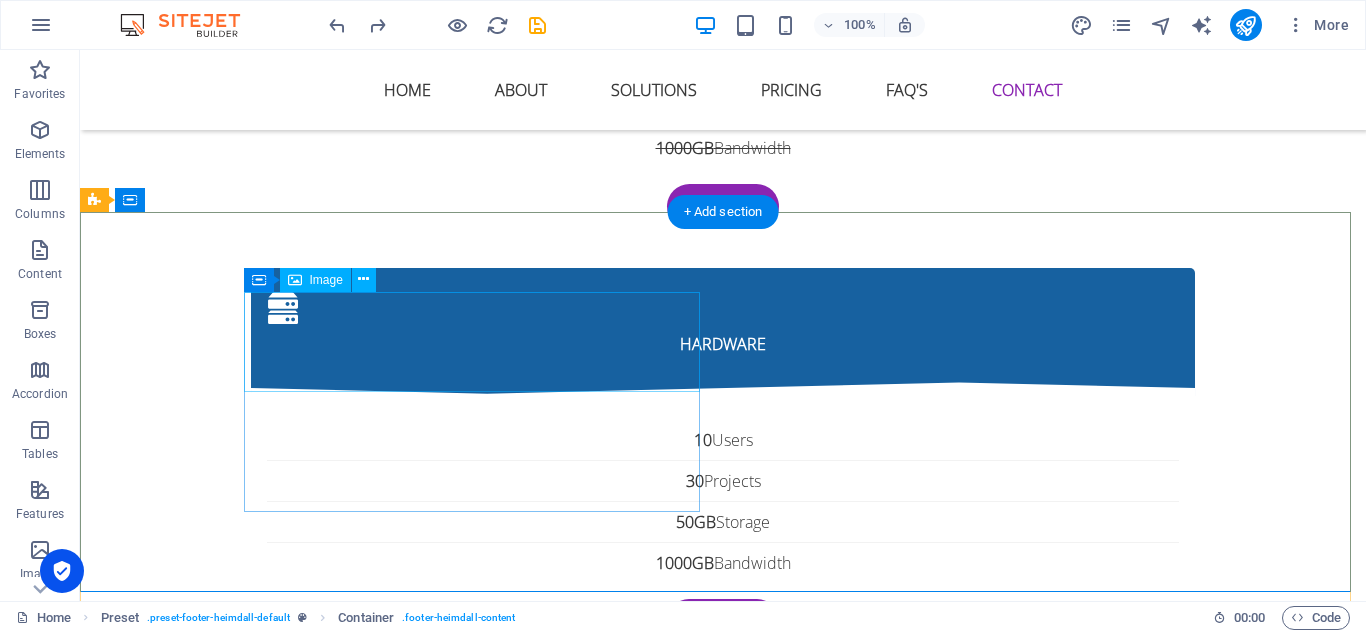 click at bounding box center [568, 4993] 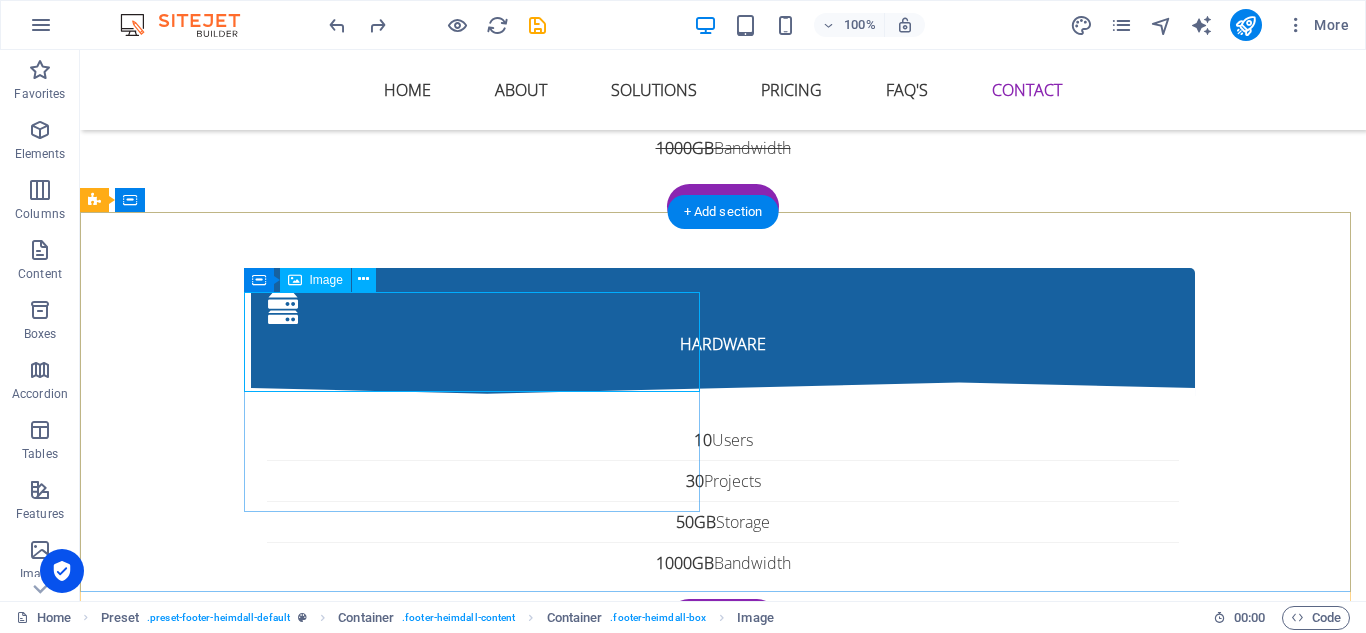 click at bounding box center [568, 4993] 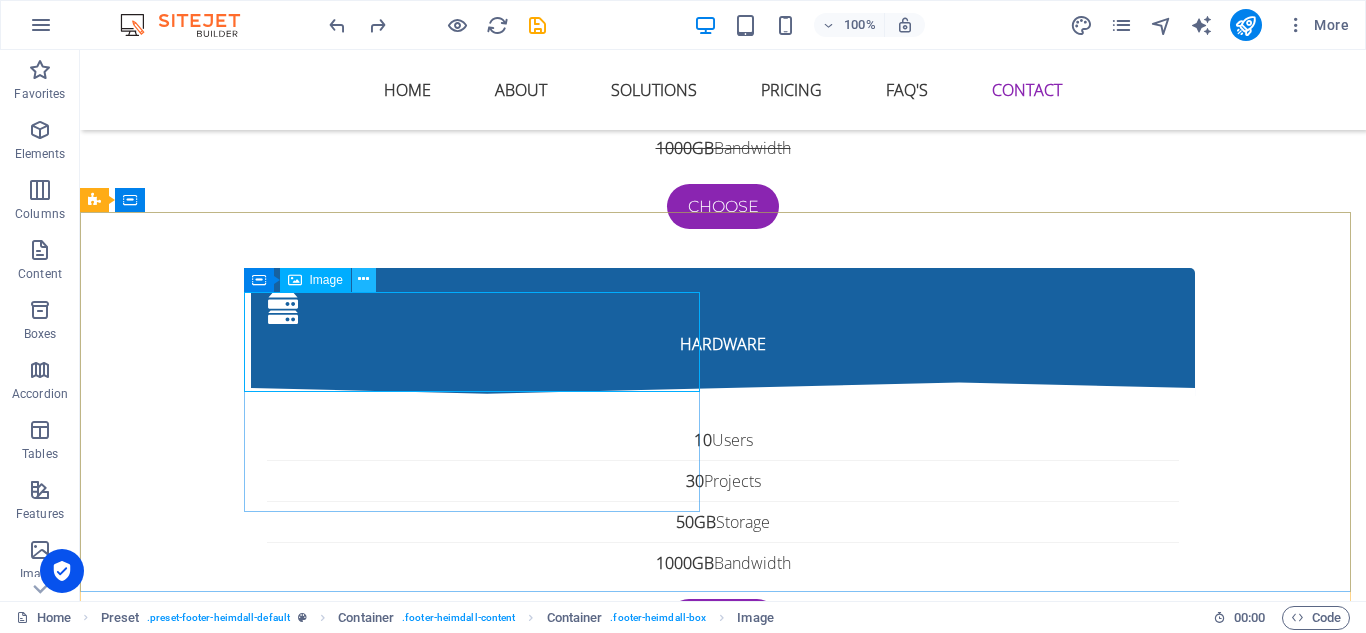 click at bounding box center (363, 279) 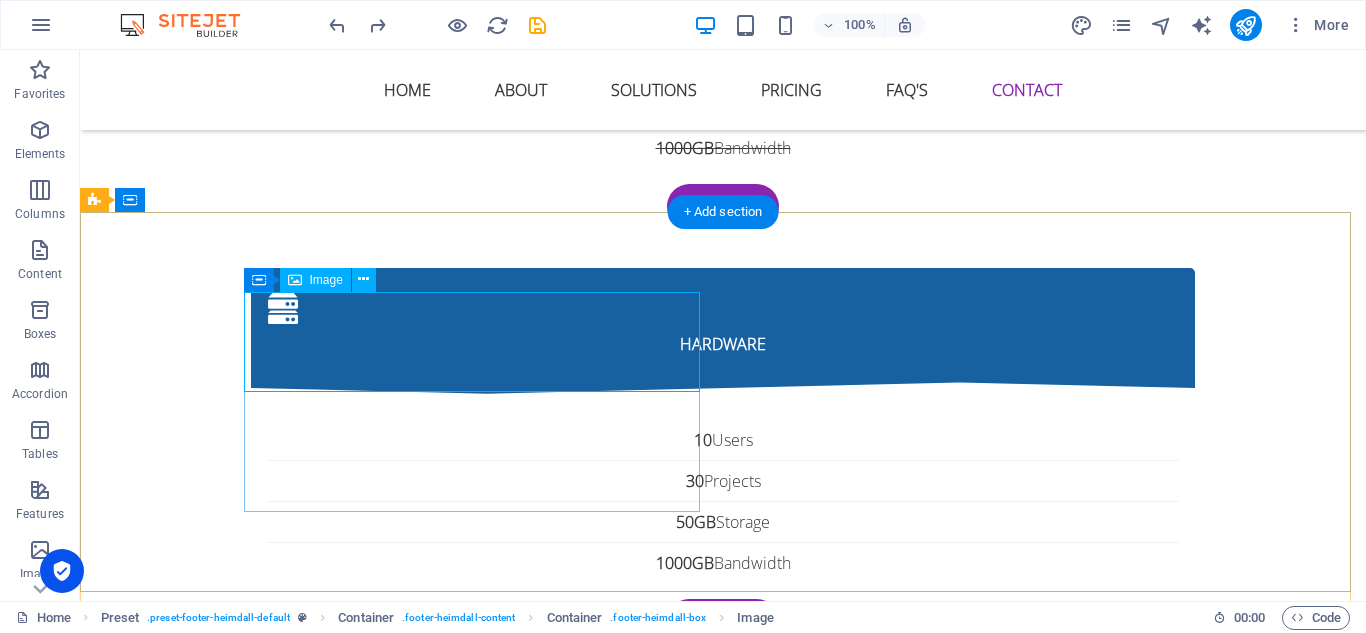 click at bounding box center [568, 4993] 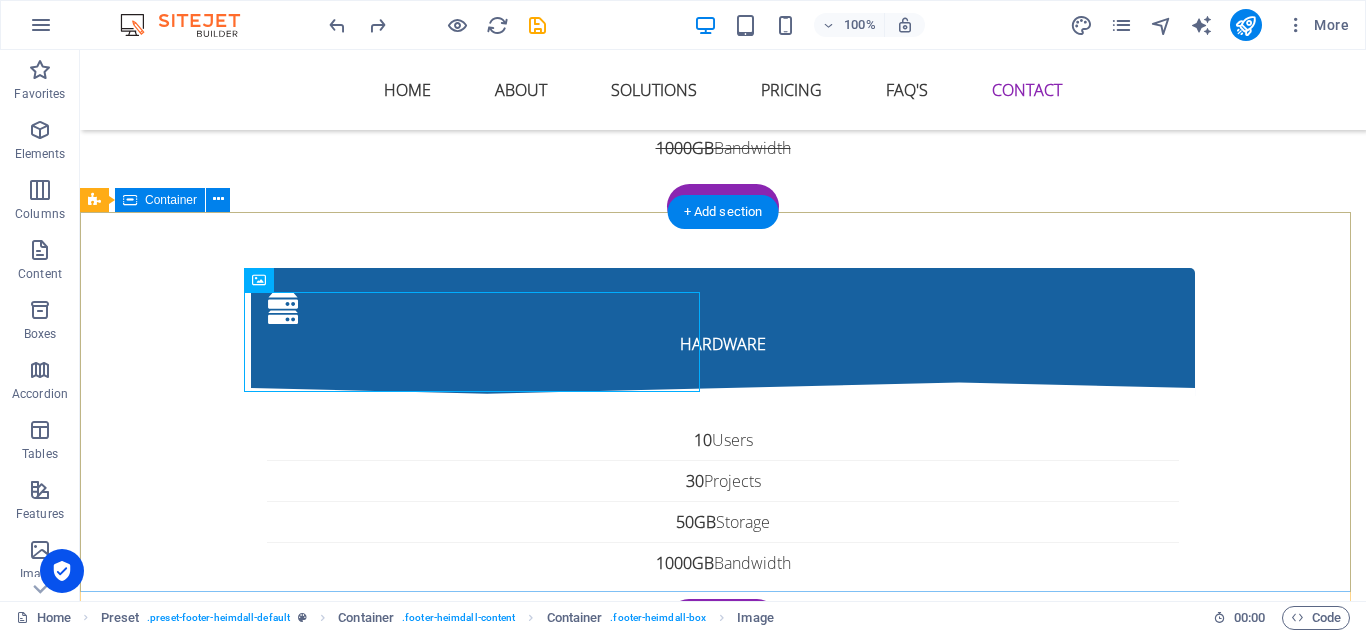 click on "AI-BOT Adalah sebuah system kecerdasan buatan yang diergunakan untuk menganalisa Market Dunia  sekaligus mengeksekusi secara otomatis saat telah mendapat keuntungan Navigation Home About Solutions Pricing FAQs Contact Contact us [STREET_ADDRESS][PERSON_NAME] [EMAIL_ADDRESS][DOMAIN_NAME] Phone:  + [PHONE_NUMBER]" at bounding box center [723, 5215] 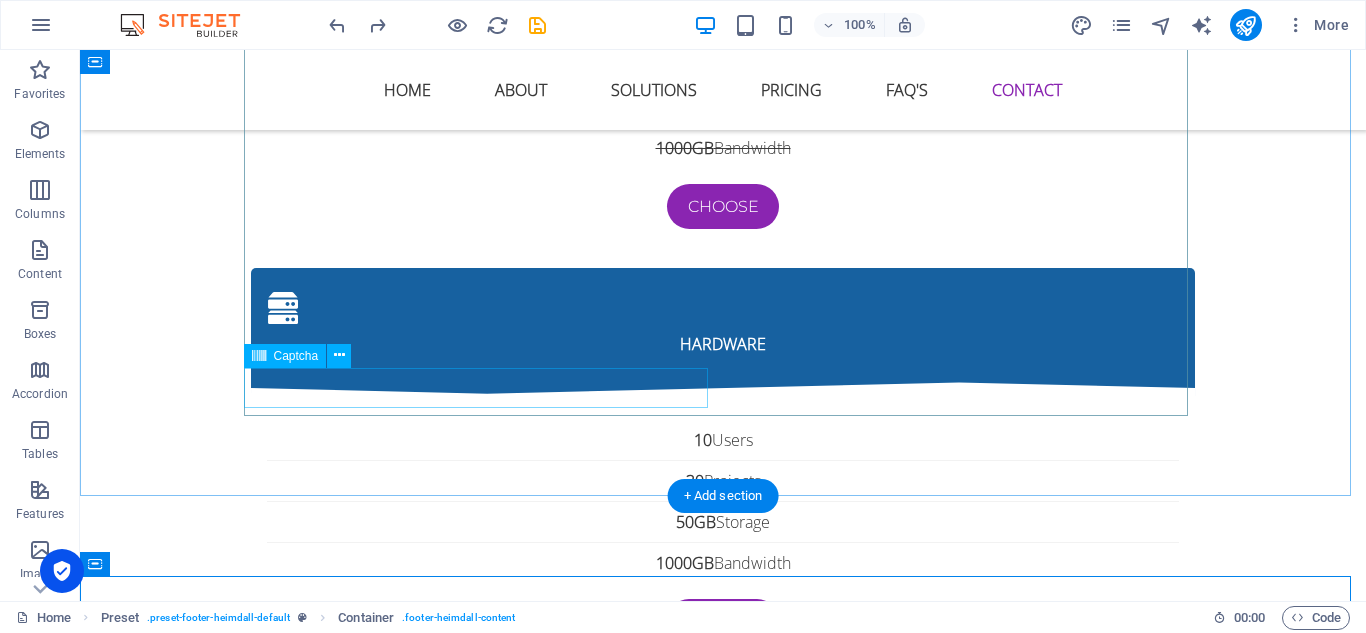 scroll, scrollTop: 8085, scrollLeft: 0, axis: vertical 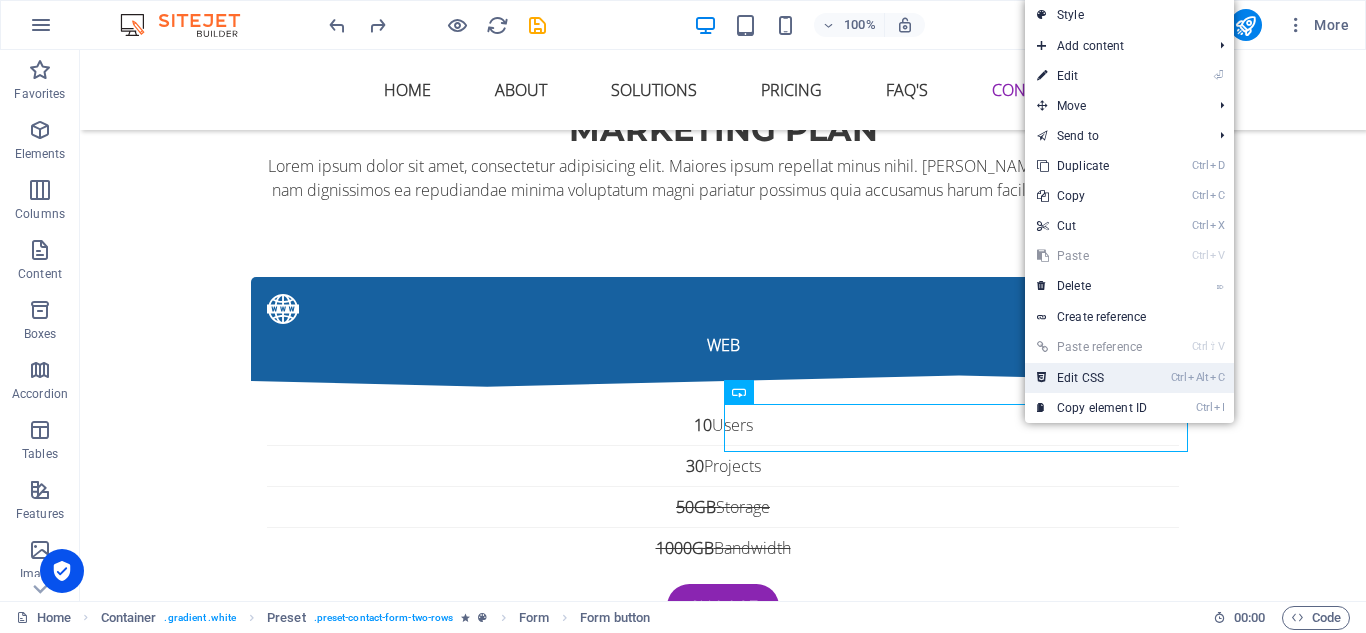 click on "Ctrl Alt C  Edit CSS" at bounding box center [1092, 378] 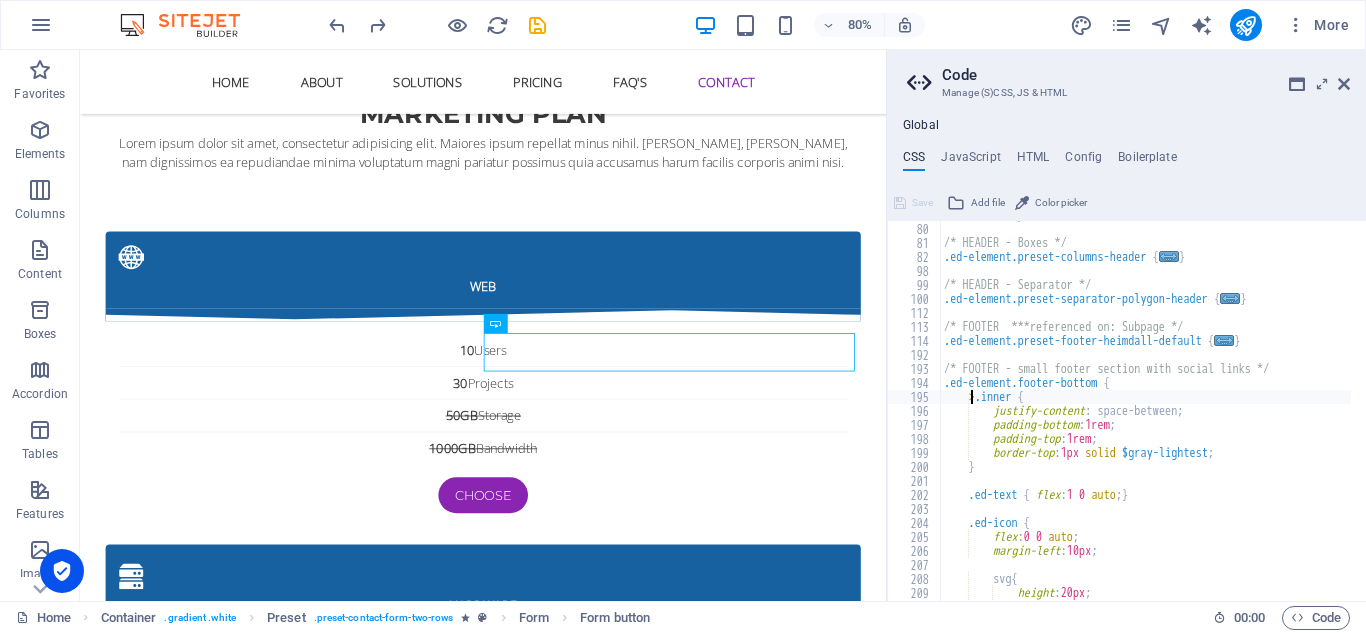 type on "transition: $transition-smooth;" 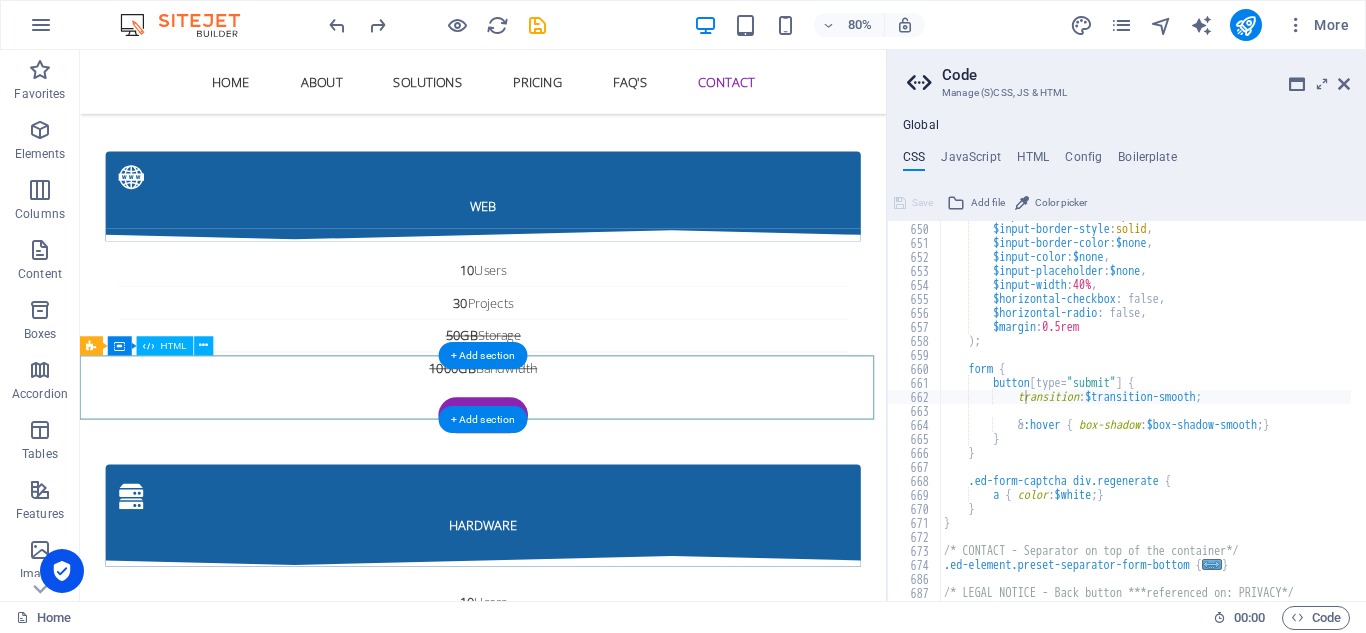 scroll, scrollTop: 8385, scrollLeft: 0, axis: vertical 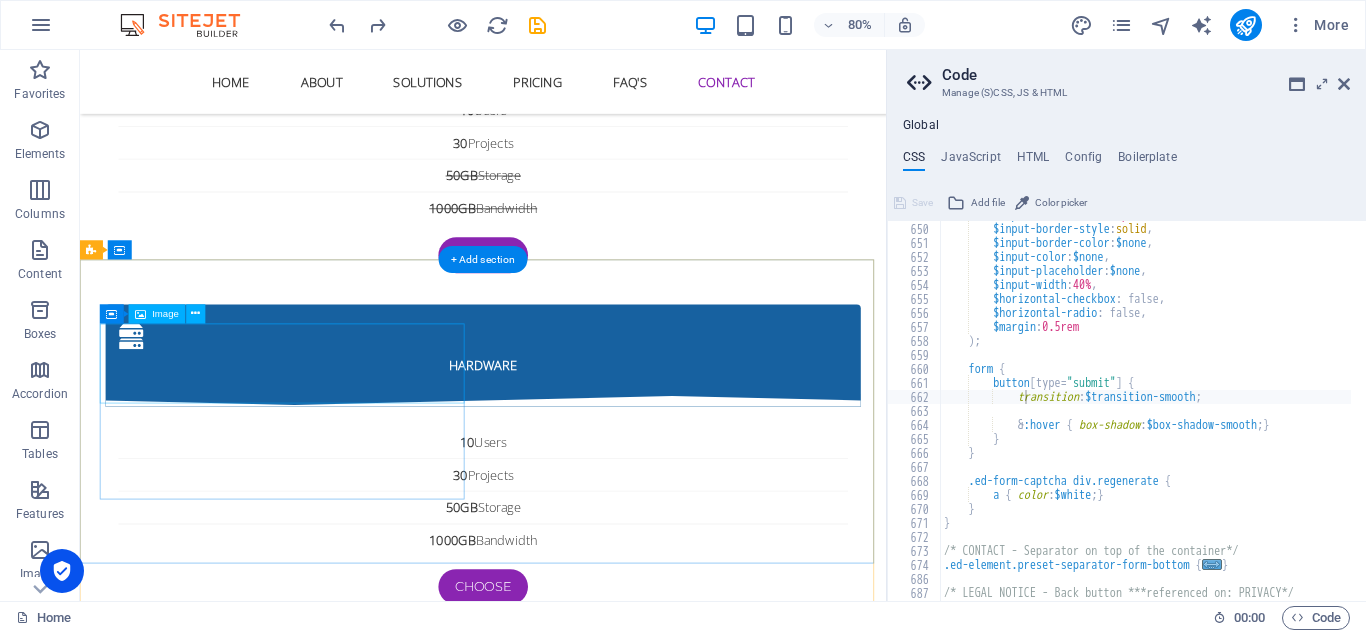 click at bounding box center [568, 5093] 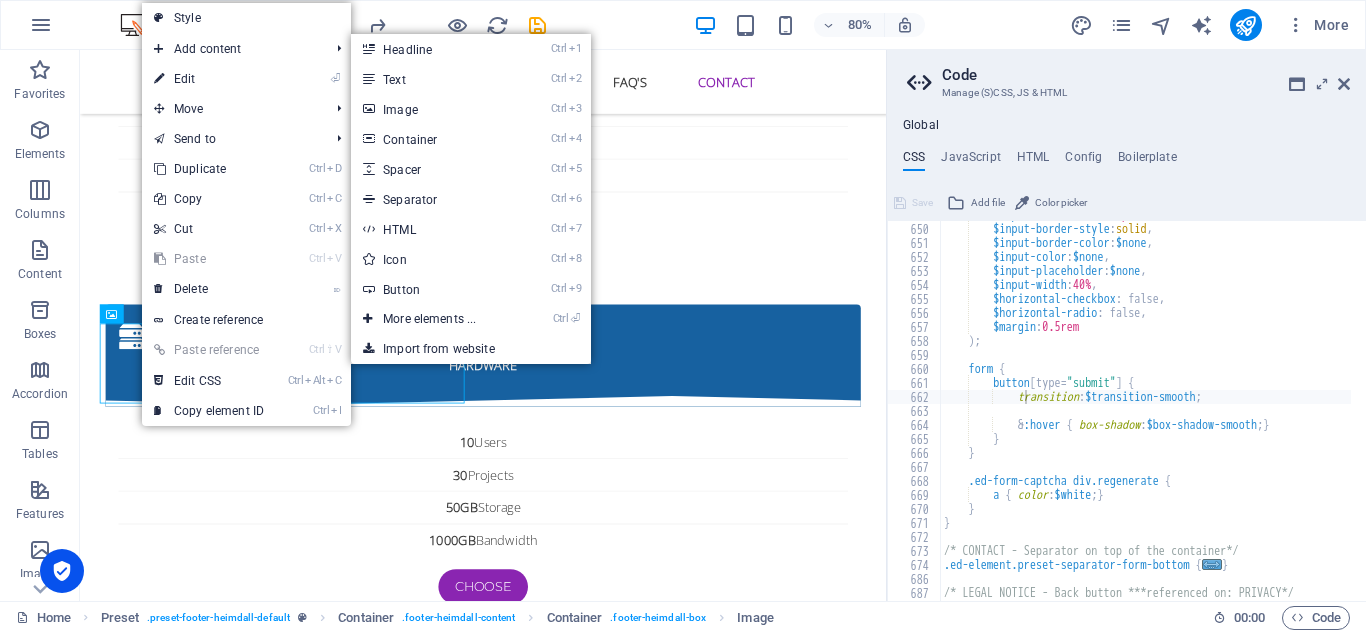 click on "Ctrl 7  HTML" at bounding box center (433, 229) 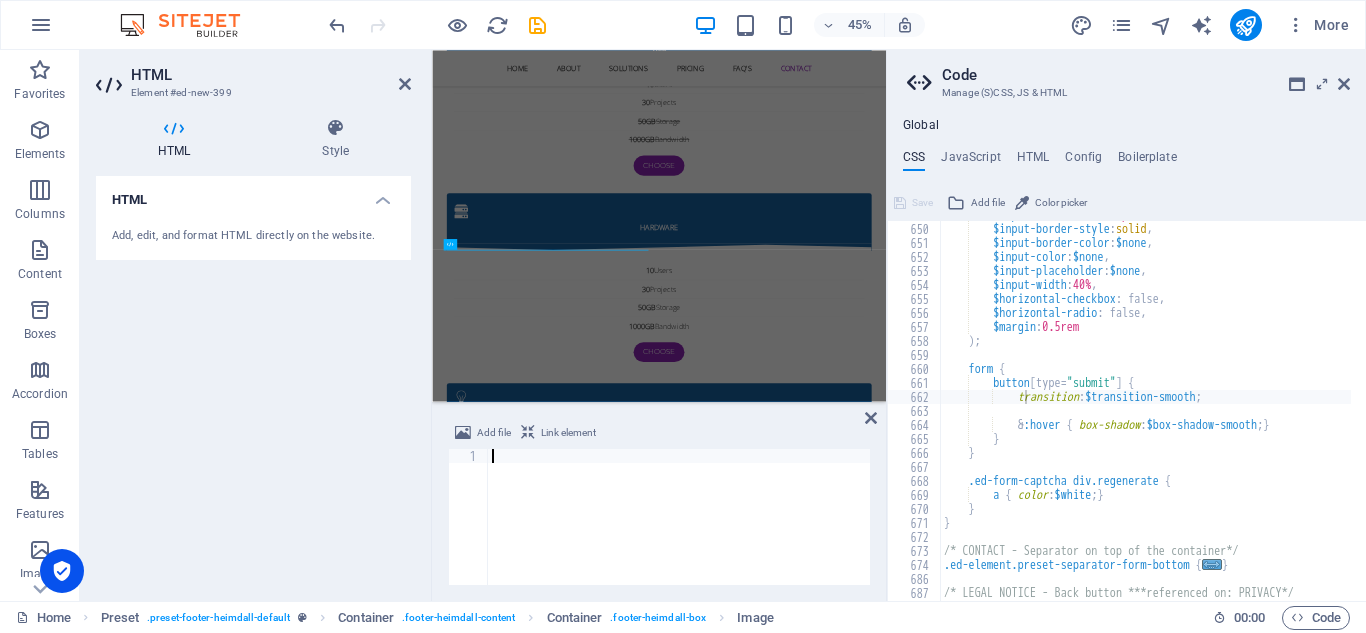 scroll, scrollTop: 8384, scrollLeft: 0, axis: vertical 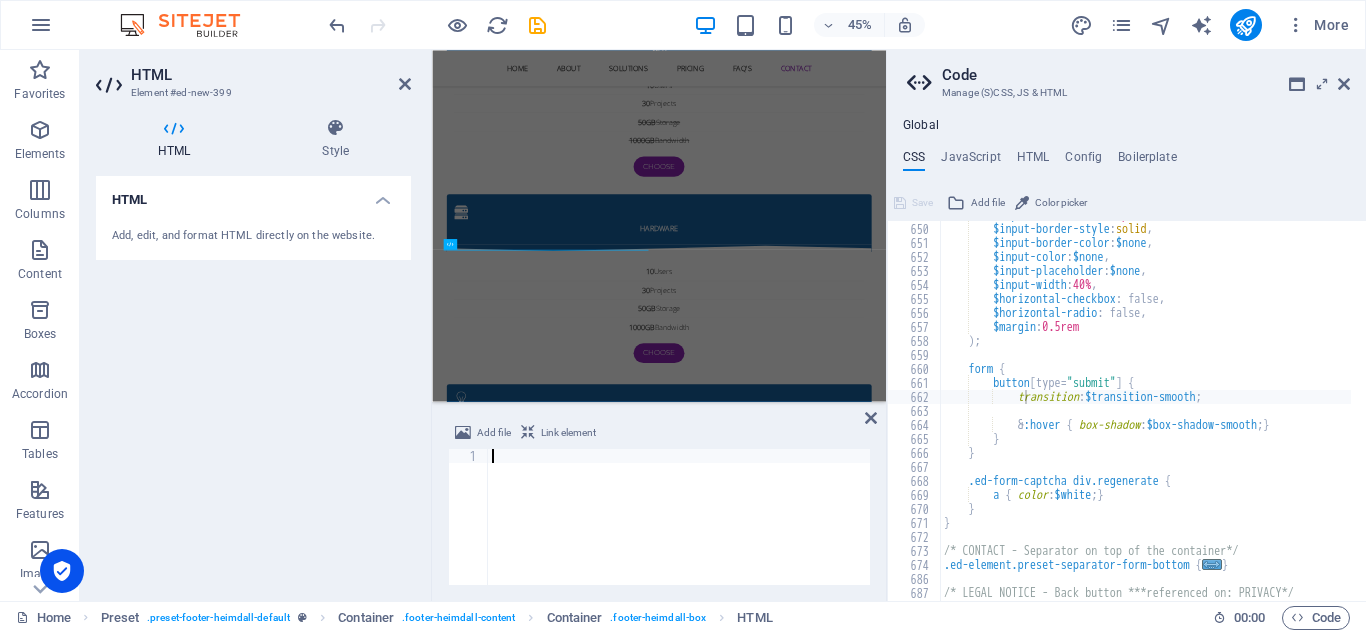 click at bounding box center [174, 128] 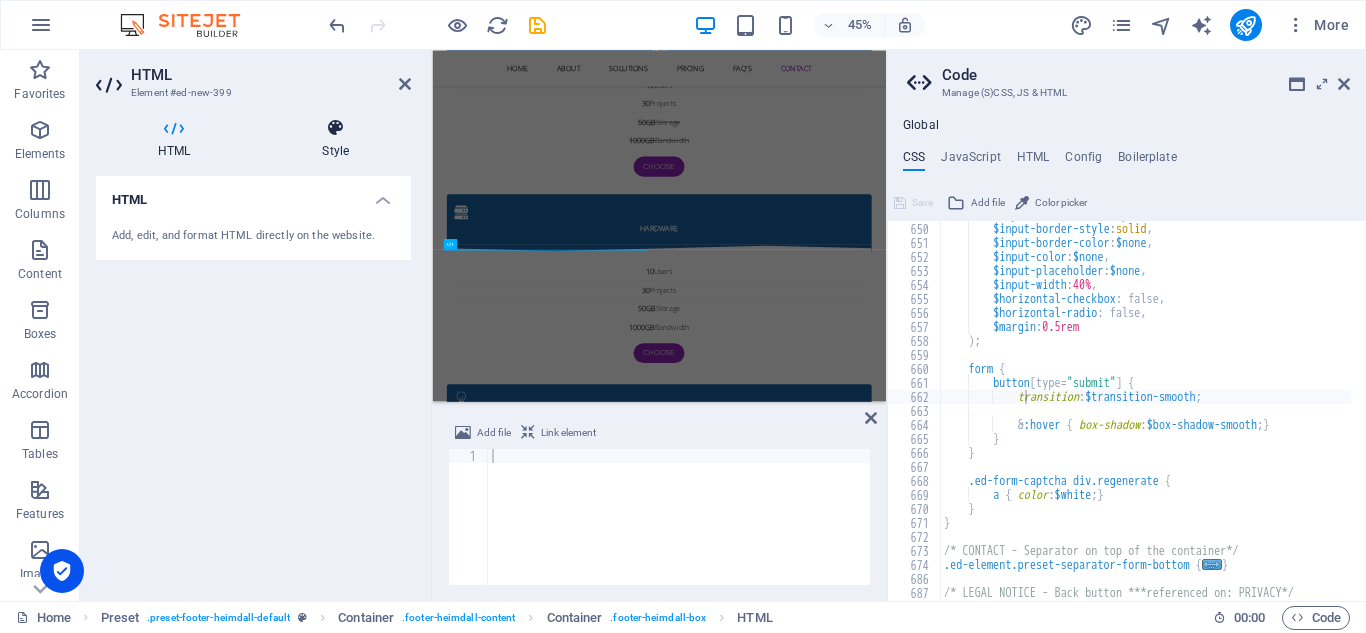 click at bounding box center (335, 128) 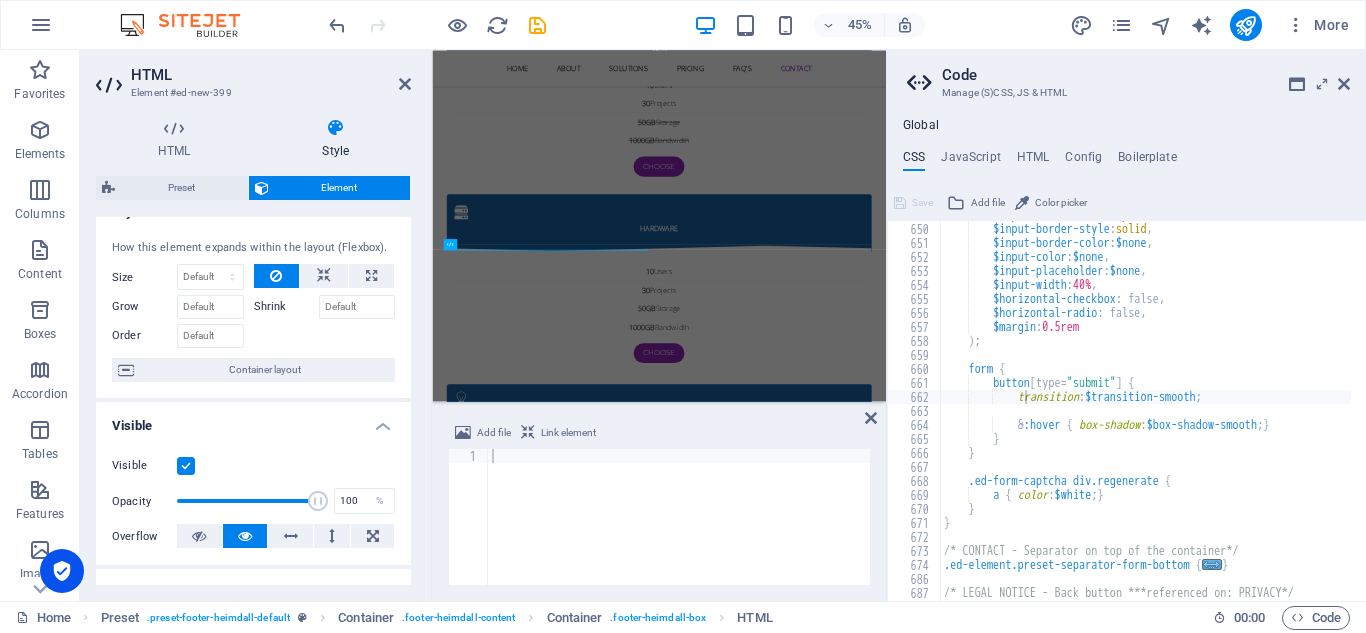 scroll, scrollTop: 0, scrollLeft: 0, axis: both 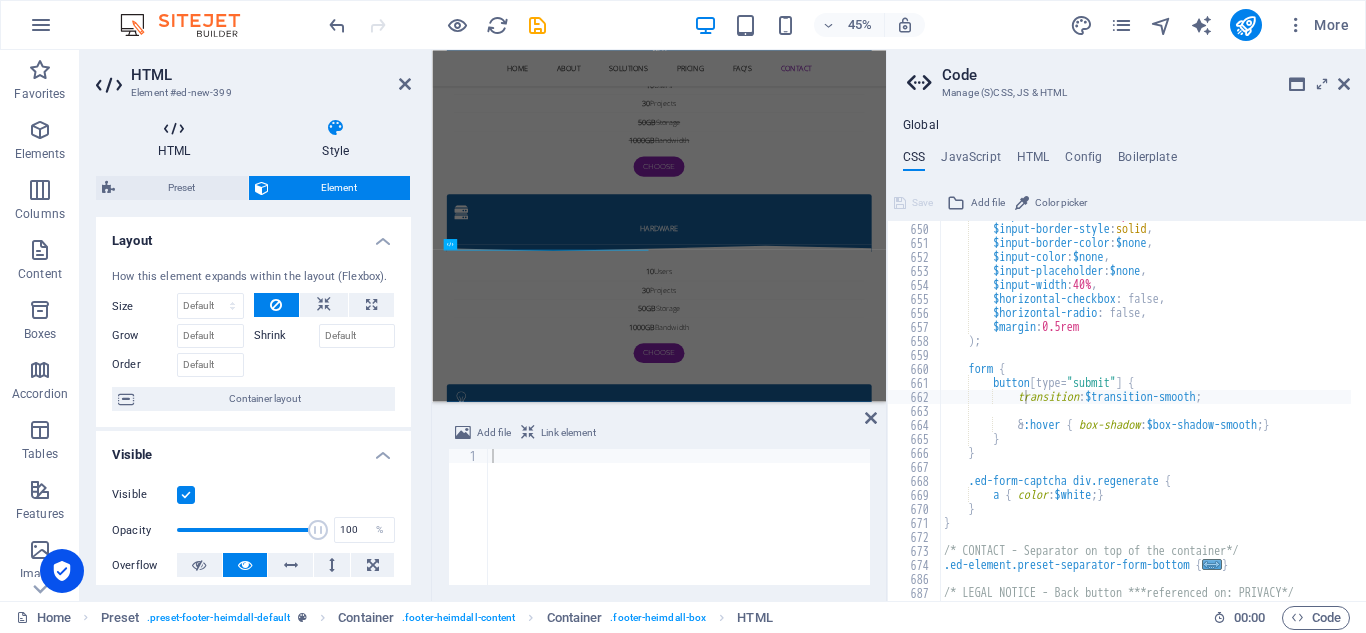 click at bounding box center (174, 128) 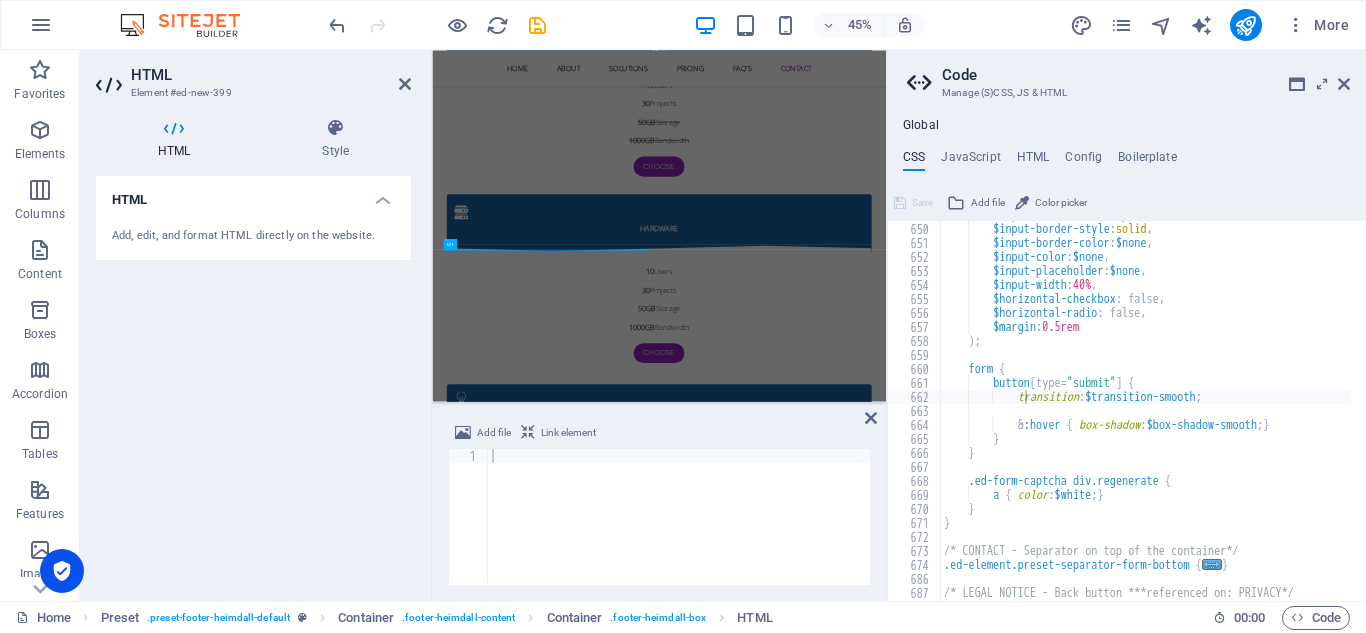 click on "Add, edit, and format HTML directly on the website." at bounding box center (253, 236) 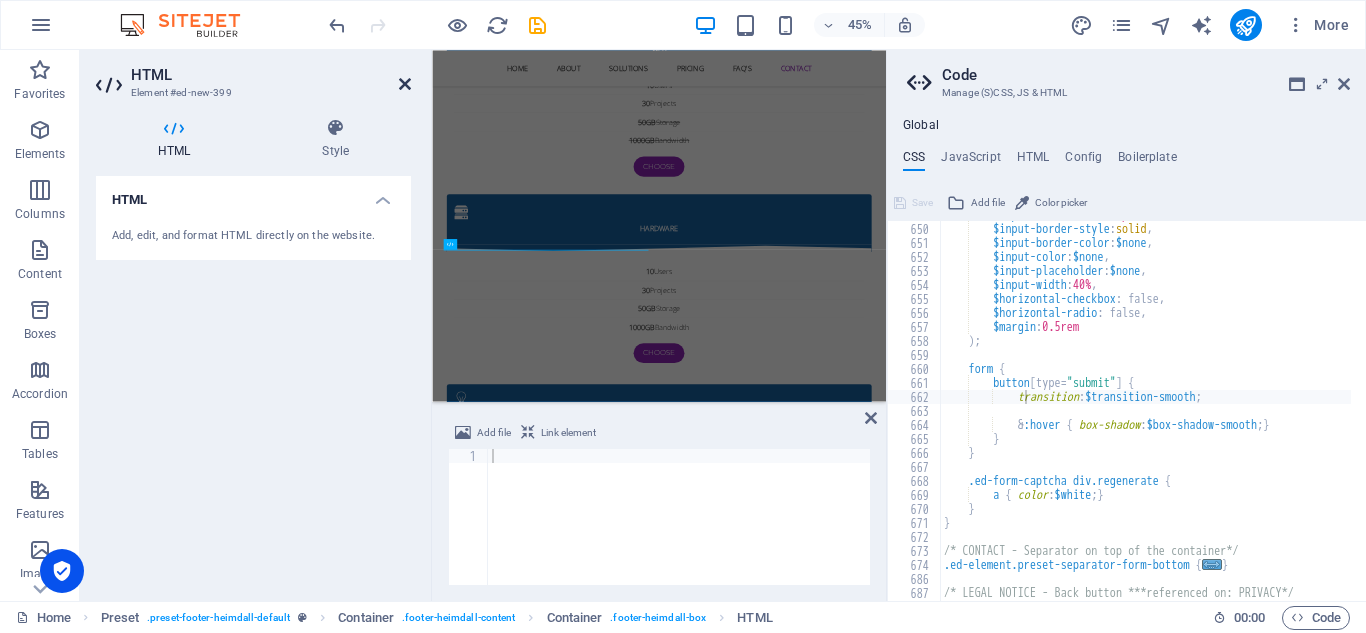 drag, startPoint x: 408, startPoint y: 81, endPoint x: 410, endPoint y: 201, distance: 120.01666 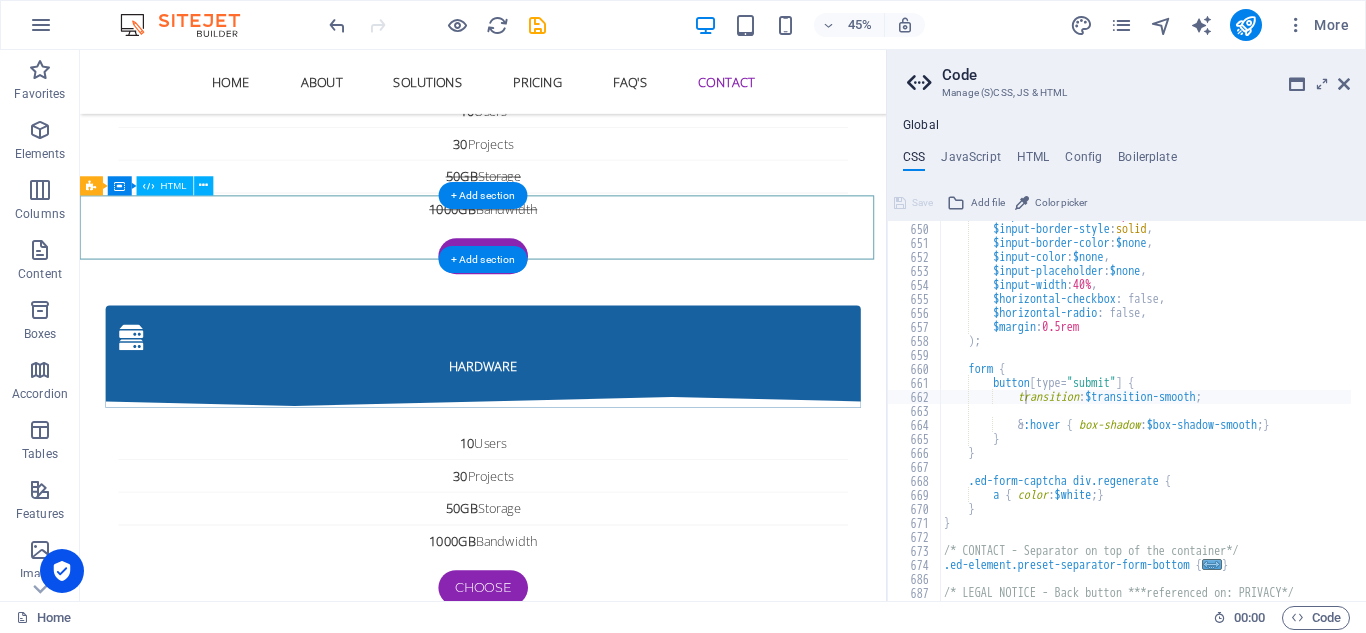 scroll, scrollTop: 8385, scrollLeft: 0, axis: vertical 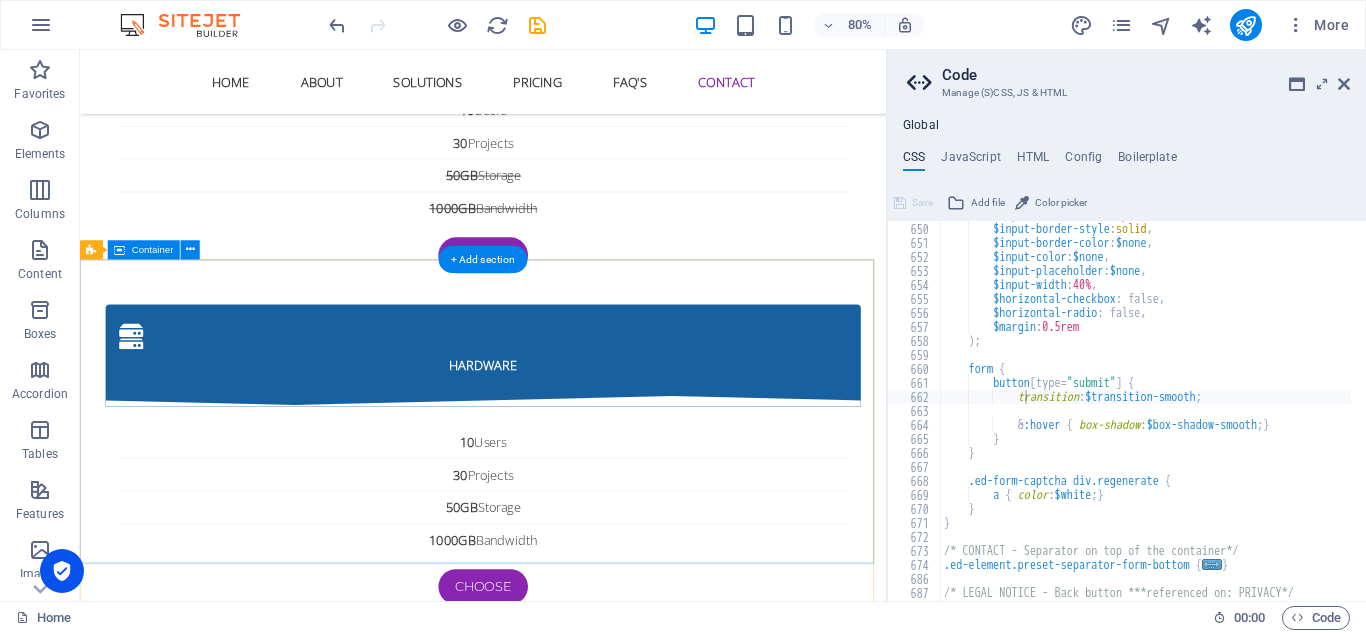 click on "AI-BOT Adalah sebuah system kecerdasan buatan yang diergunakan untuk menganalisa Market Dunia  sekaligus mengeksekusi secara otomatis saat telah mendapat keuntungan Navigation Home About Solutions Pricing FAQs Contact Contact us [STREET_ADDRESS][PERSON_NAME] [EMAIL_ADDRESS][DOMAIN_NAME] Phone:  + [PHONE_NUMBER]" at bounding box center [584, 5315] 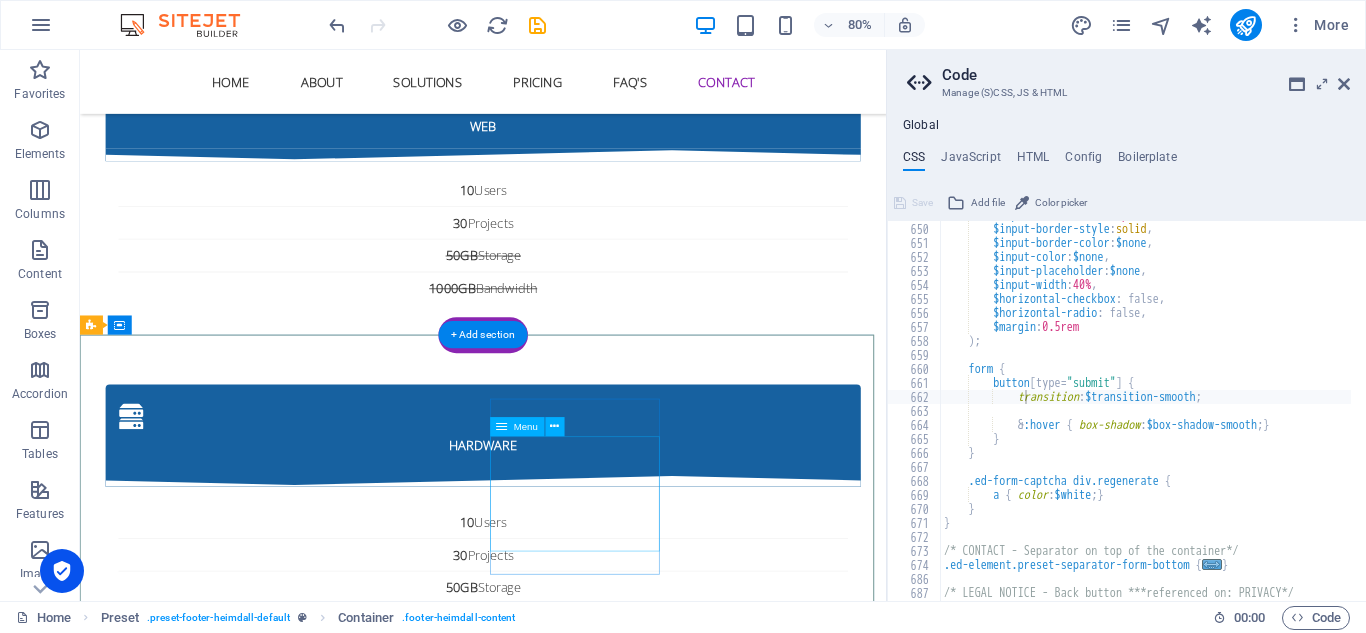 scroll, scrollTop: 8475, scrollLeft: 0, axis: vertical 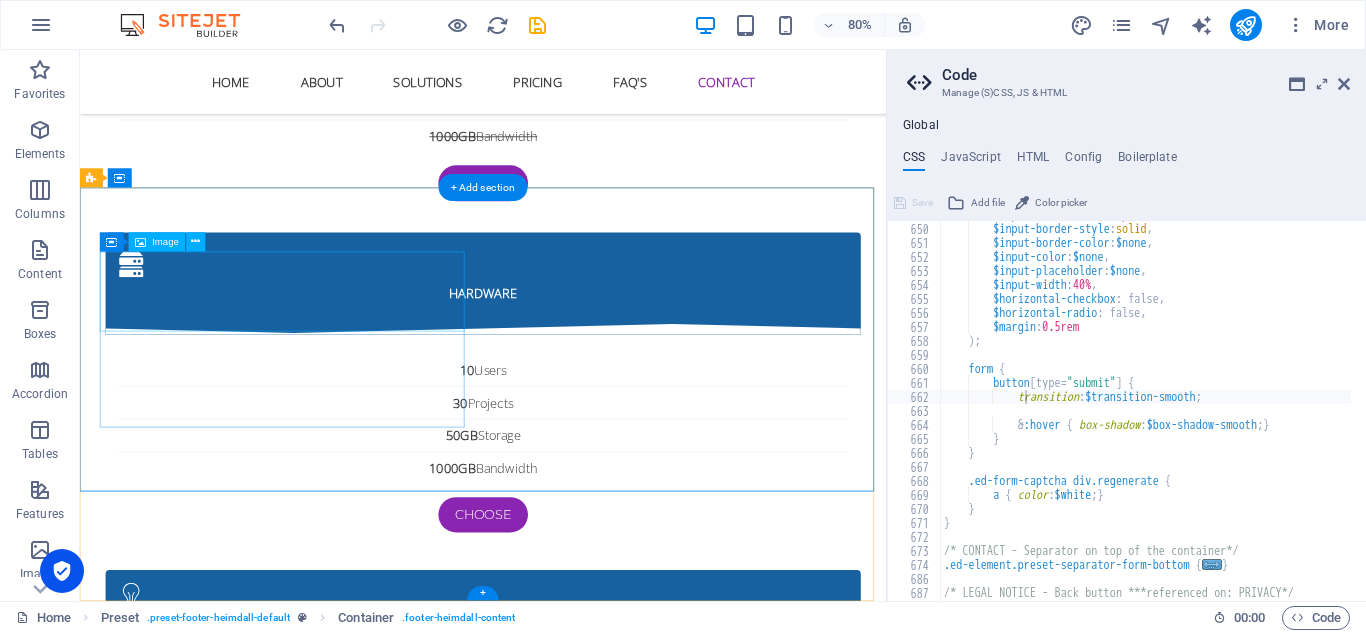 click at bounding box center [568, 5003] 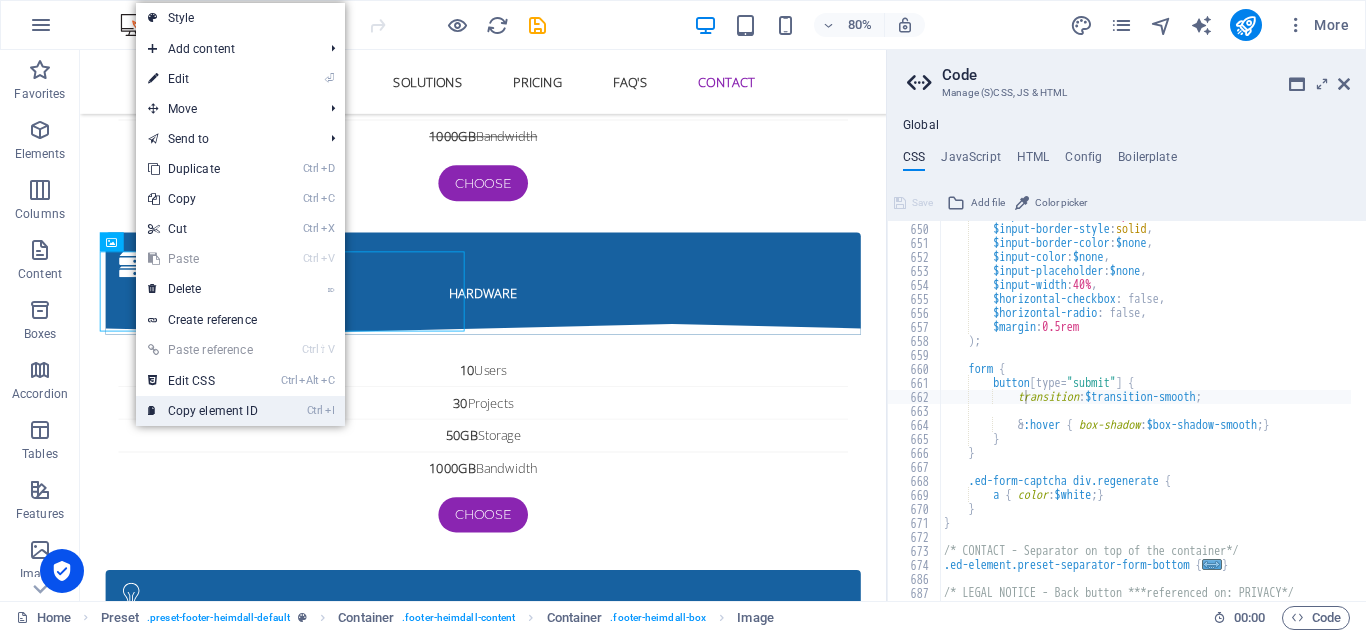click on "Ctrl I  Copy element ID" at bounding box center [203, 411] 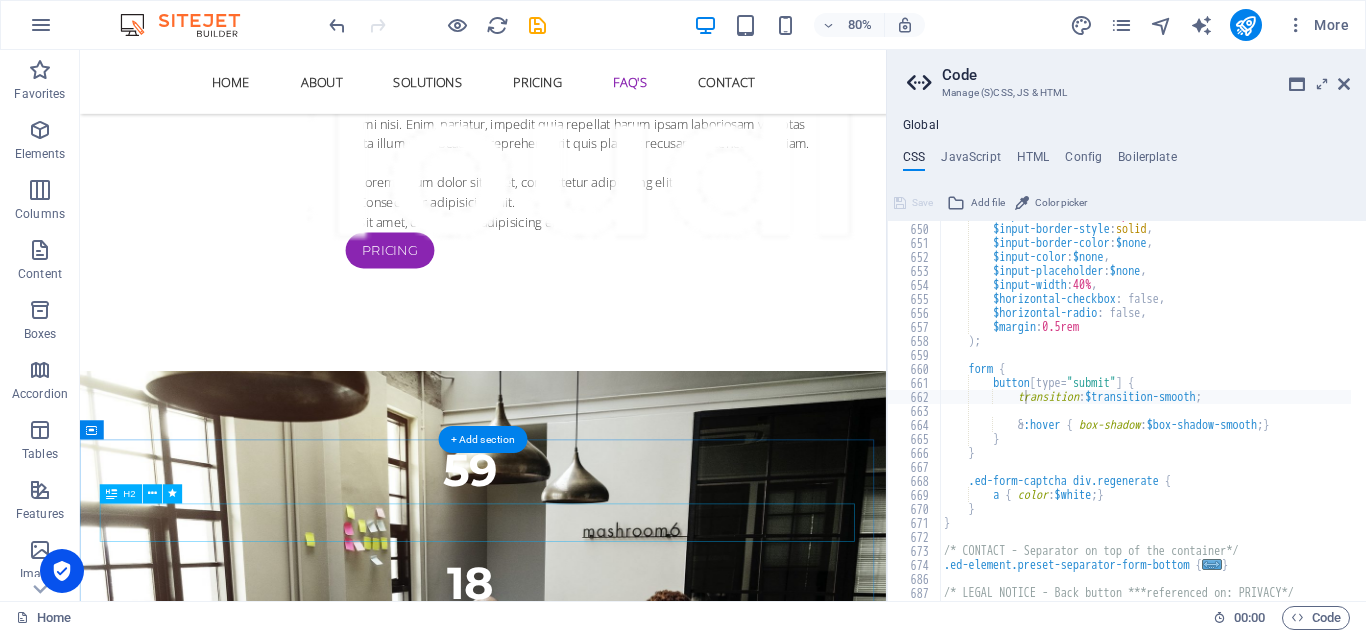 scroll, scrollTop: 7075, scrollLeft: 0, axis: vertical 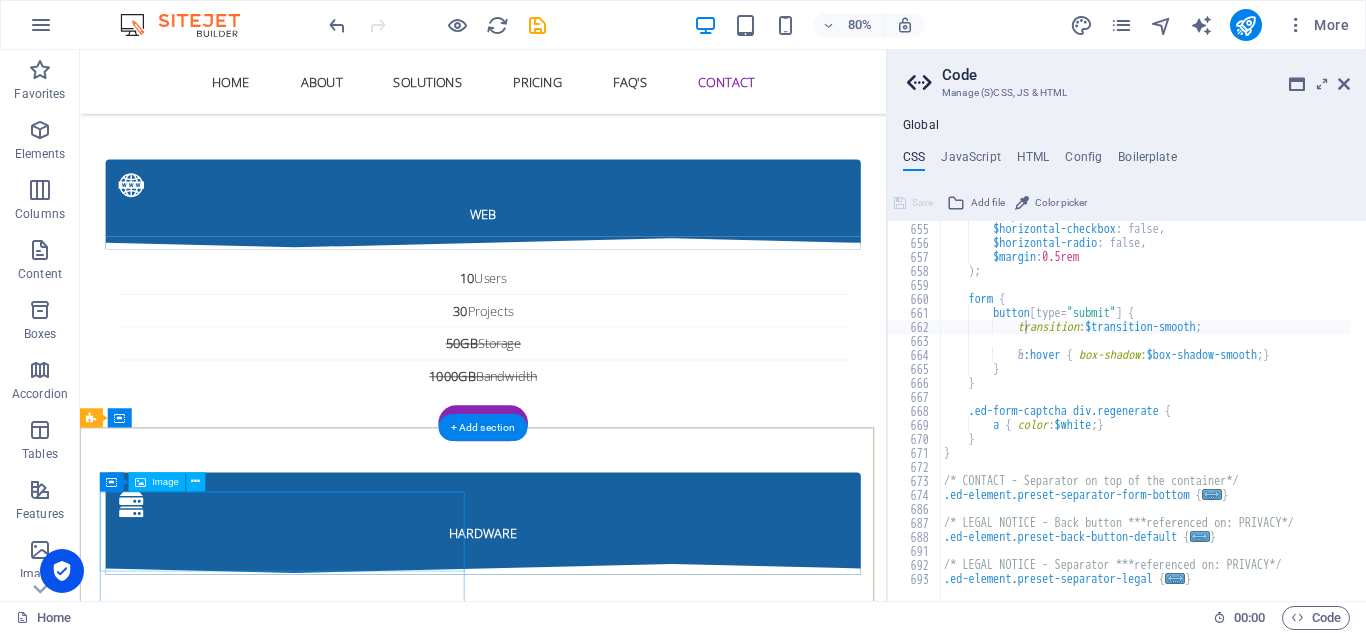 click at bounding box center (568, 5303) 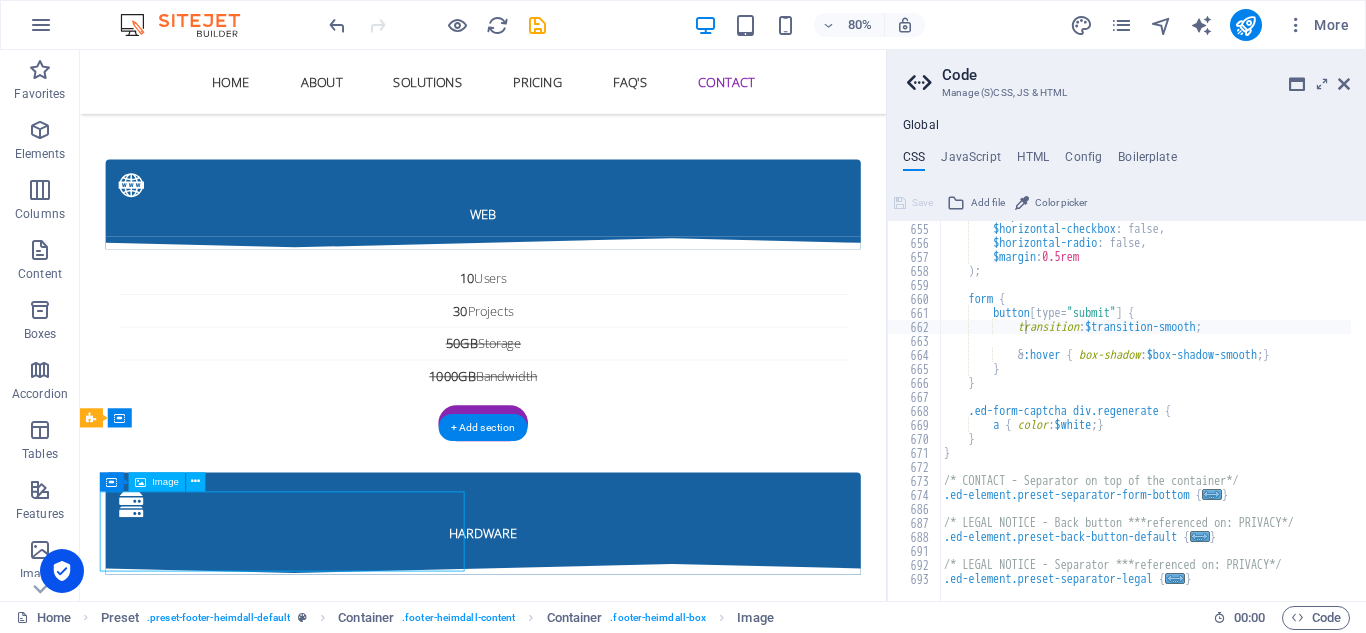 click at bounding box center [568, 5303] 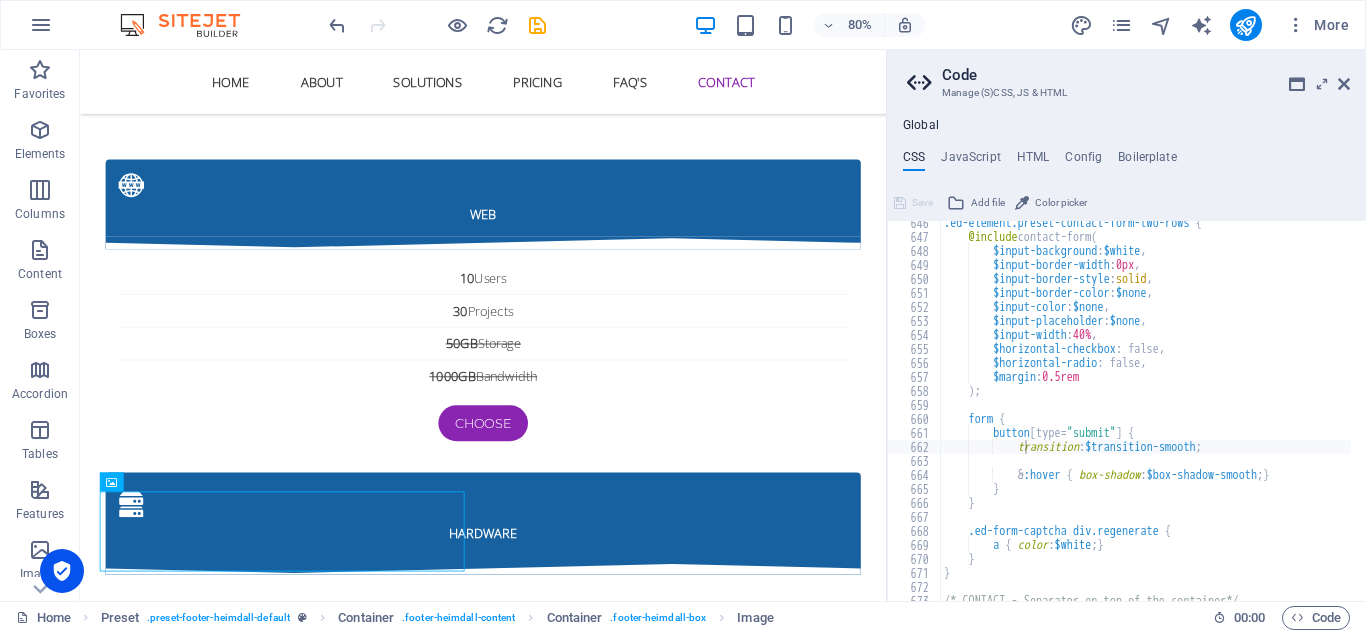 scroll, scrollTop: 2241, scrollLeft: 0, axis: vertical 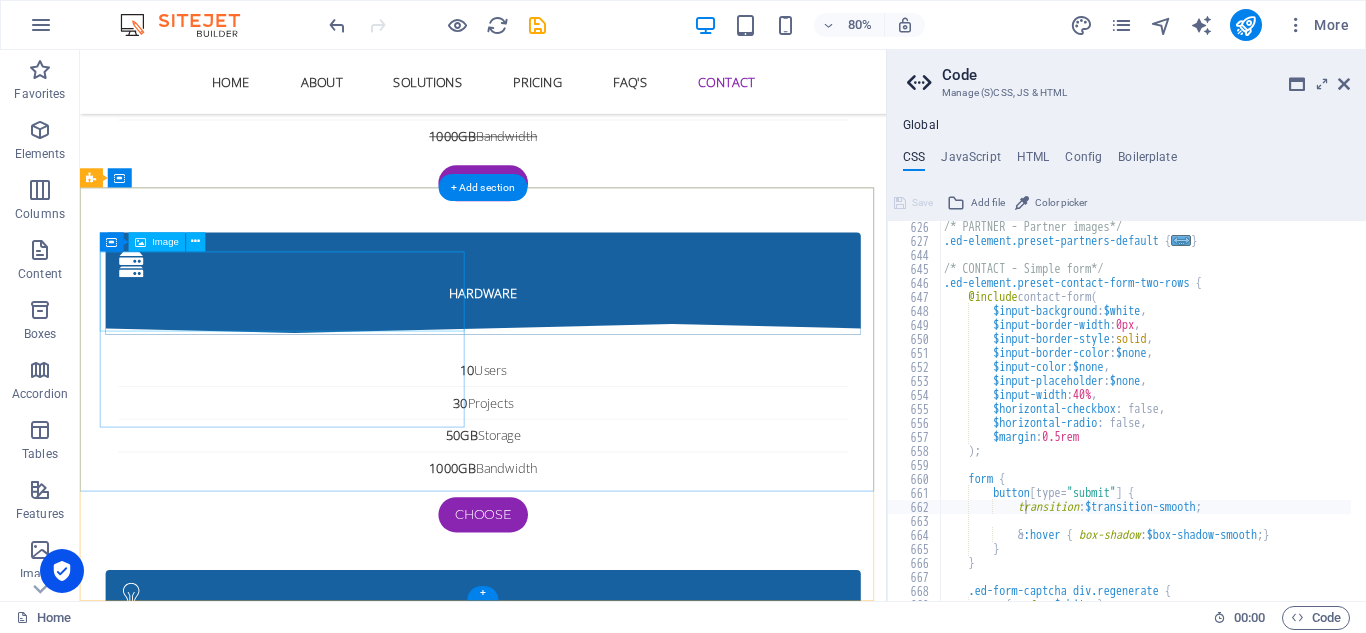 click at bounding box center [568, 5003] 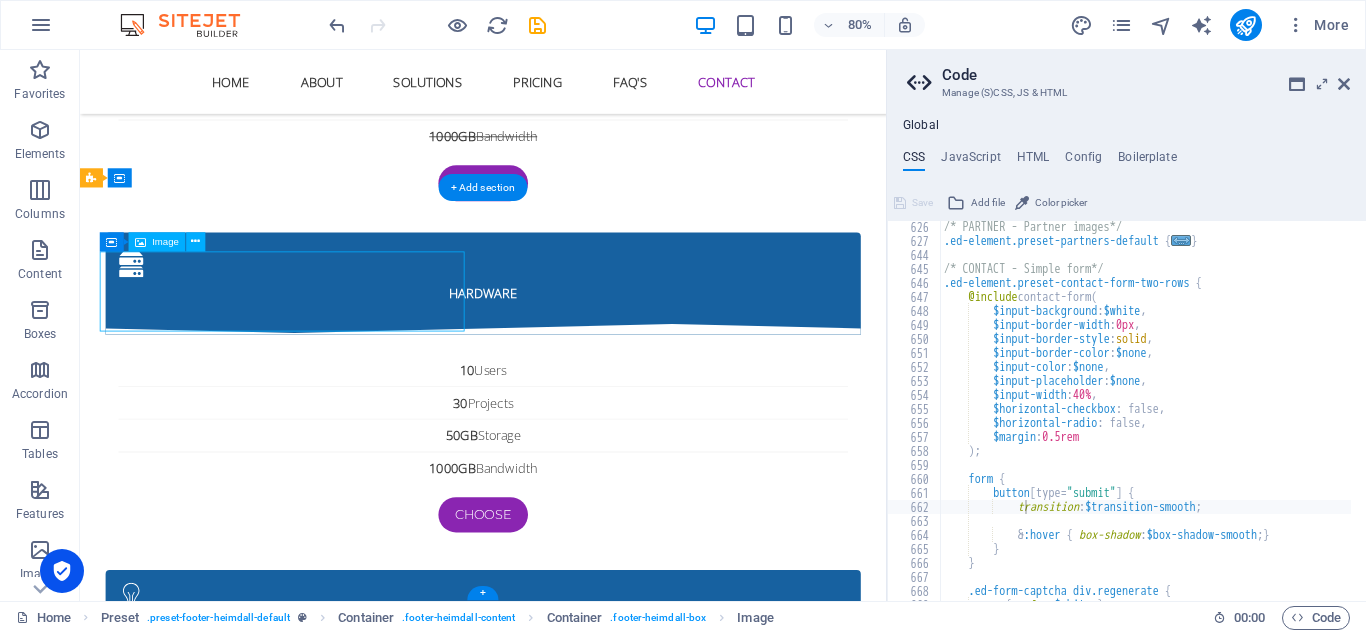 click at bounding box center (568, 5003) 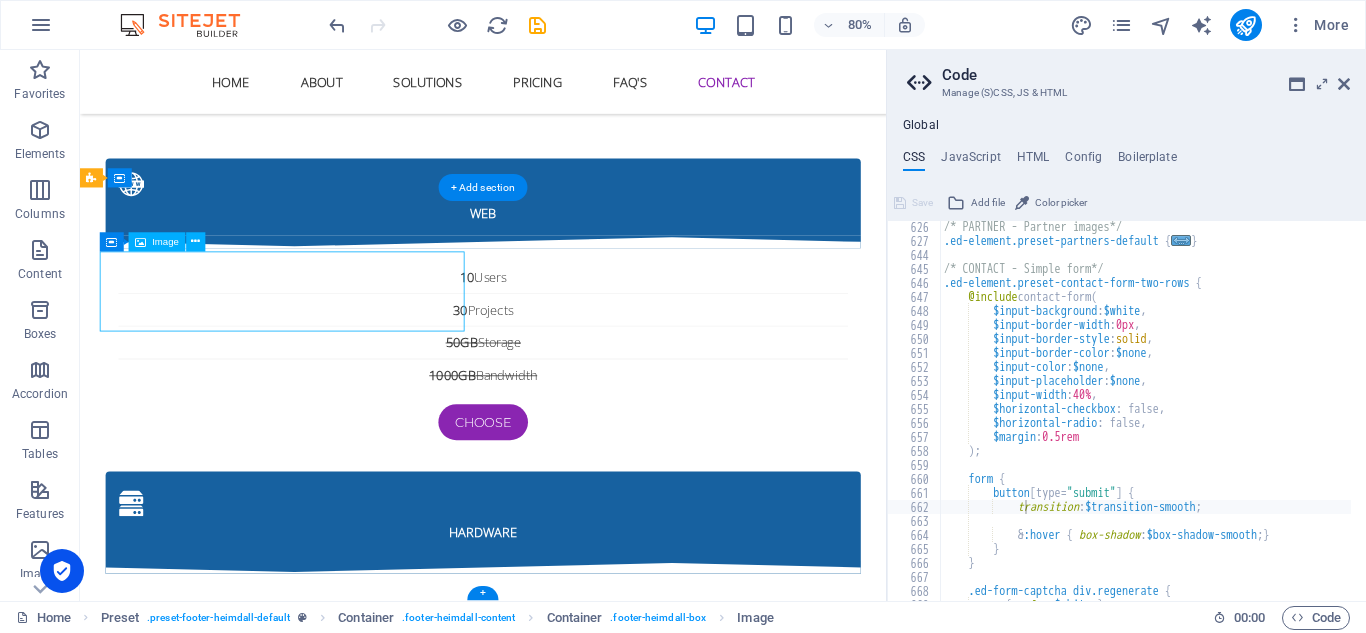 select on "px" 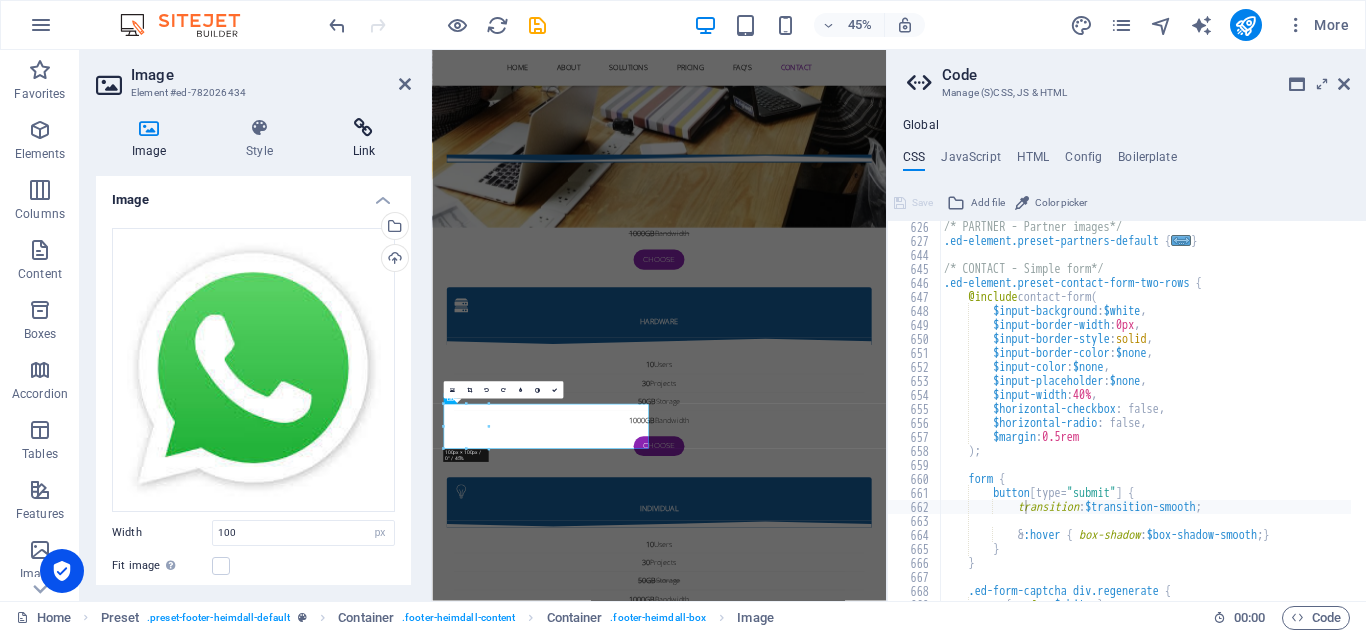 click at bounding box center (364, 128) 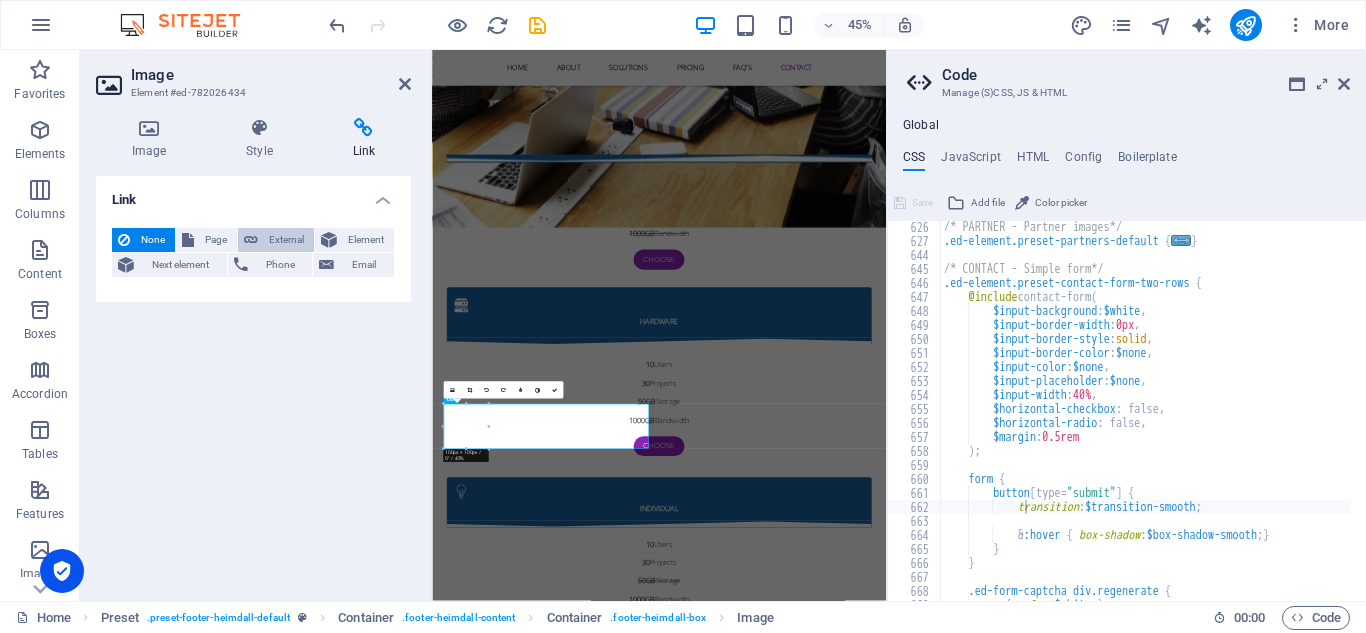 click on "External" at bounding box center (286, 240) 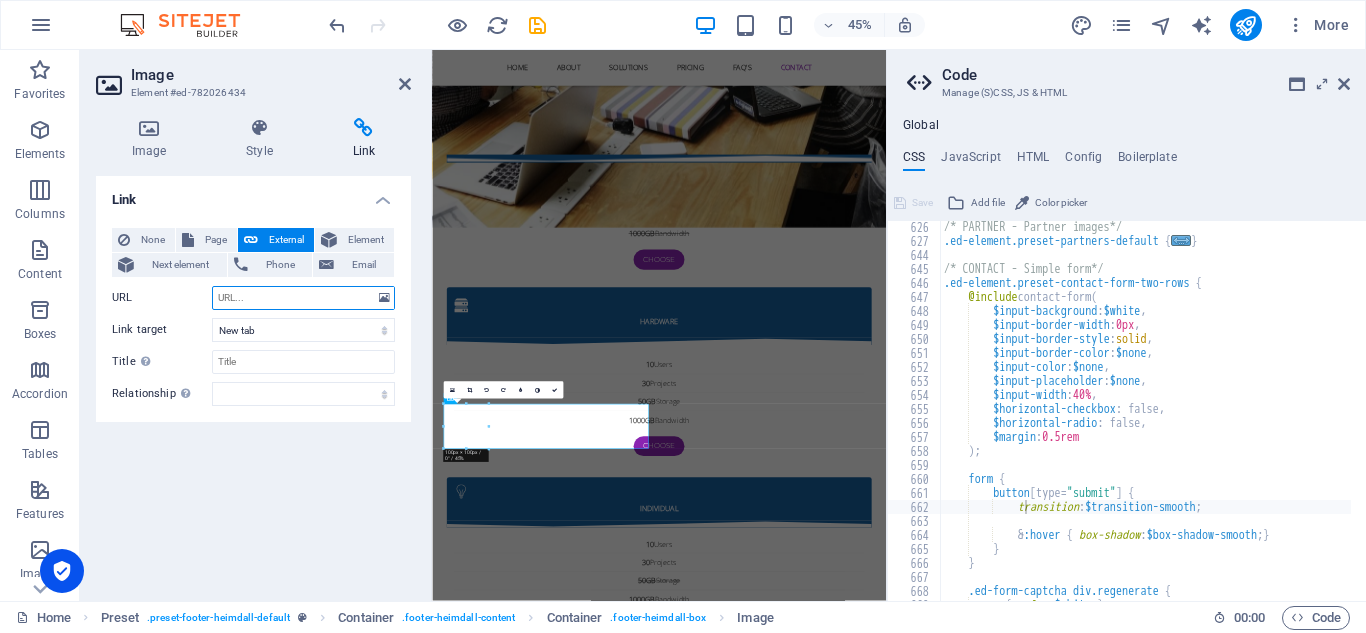 paste on "[URL][DOMAIN_NAME]" 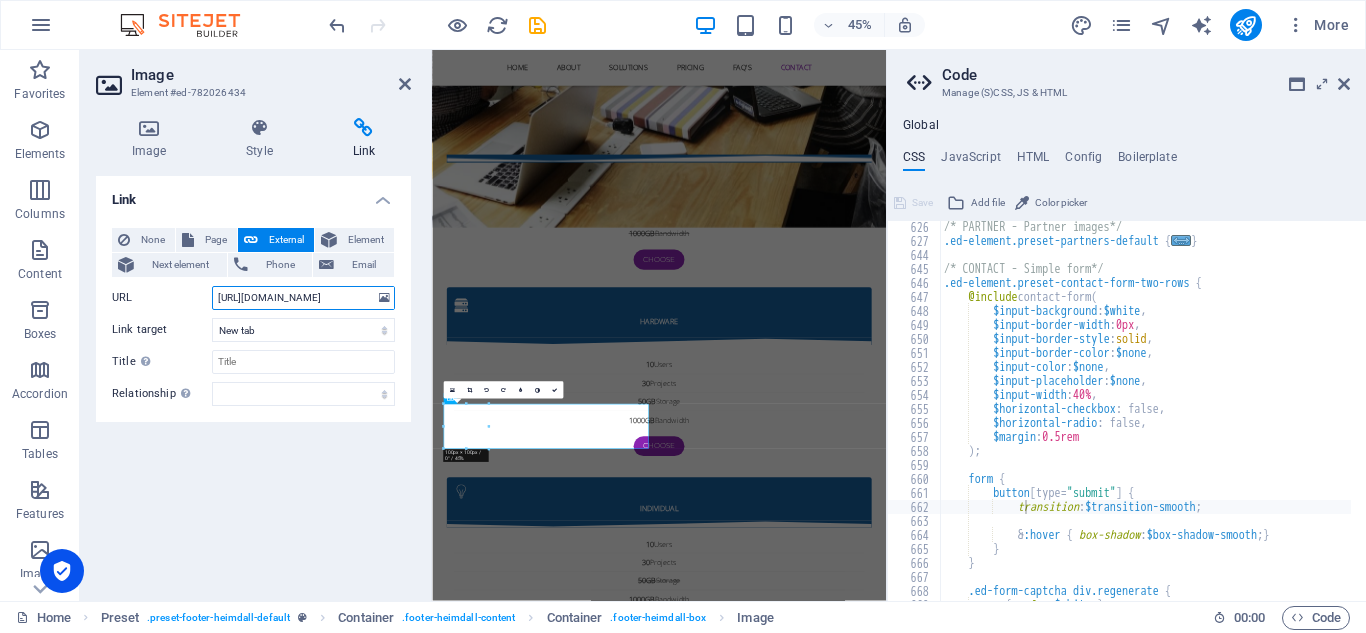 type on "[URL][DOMAIN_NAME]" 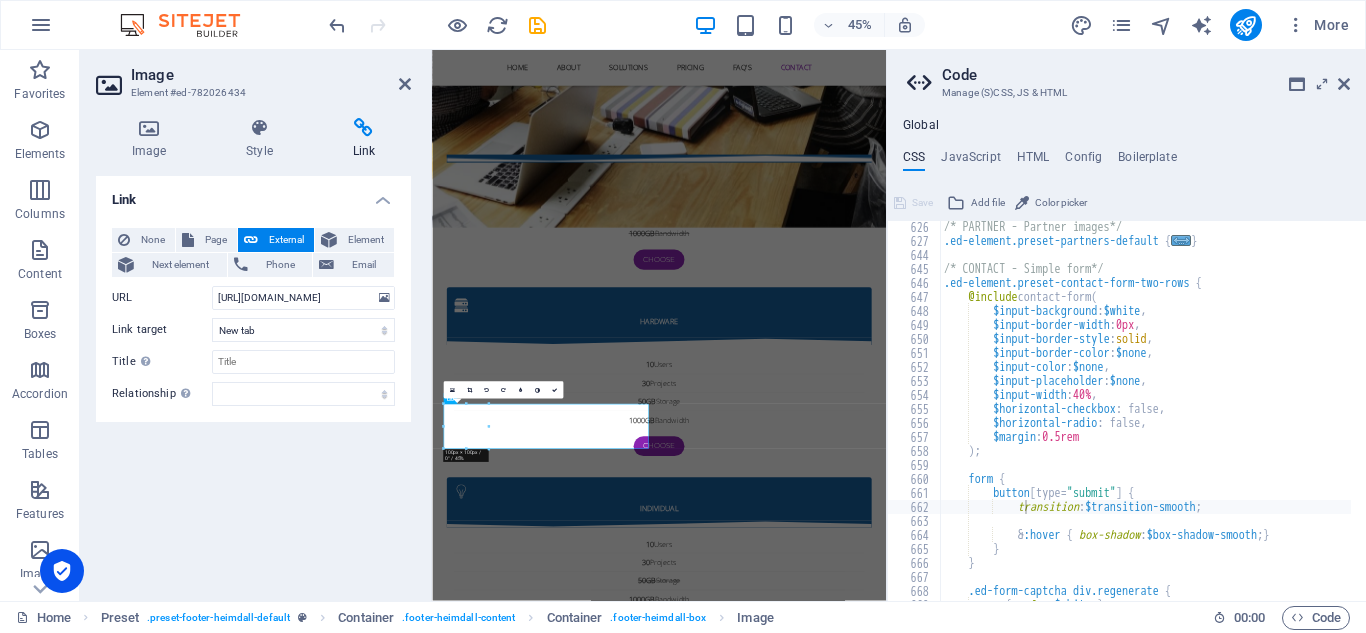 click on "Link None Page External Element Next element Phone Email Page Home Subpage Legal Notice Privacy Home Element
URL [URL][DOMAIN_NAME] Phone Email Link target New tab Same tab Overlay Title Additional link description, should not be the same as the link text. The title is most often shown as a tooltip text when the mouse moves over the element. Leave empty if uncertain. Relationship Sets the  relationship of this link to the link target . For example, the value "nofollow" instructs search engines not to follow the link. Can be left empty. alternate author bookmark external help license next nofollow noreferrer noopener prev search tag" at bounding box center (253, 380) 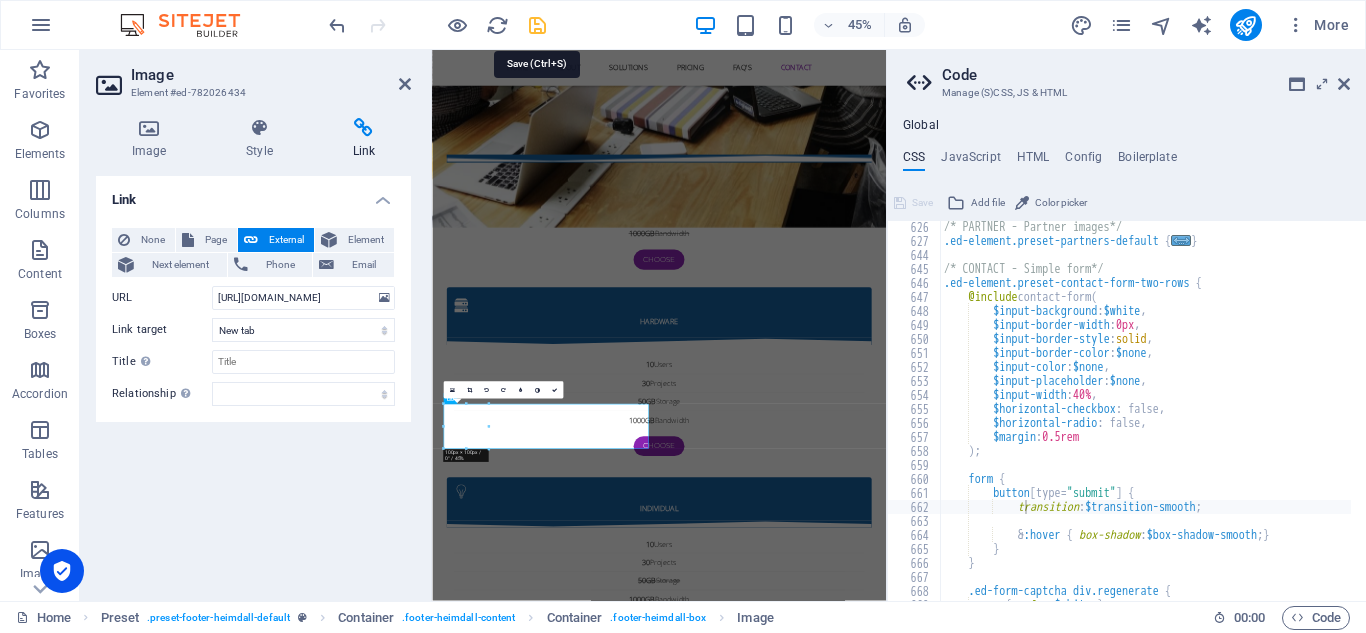 click at bounding box center (537, 25) 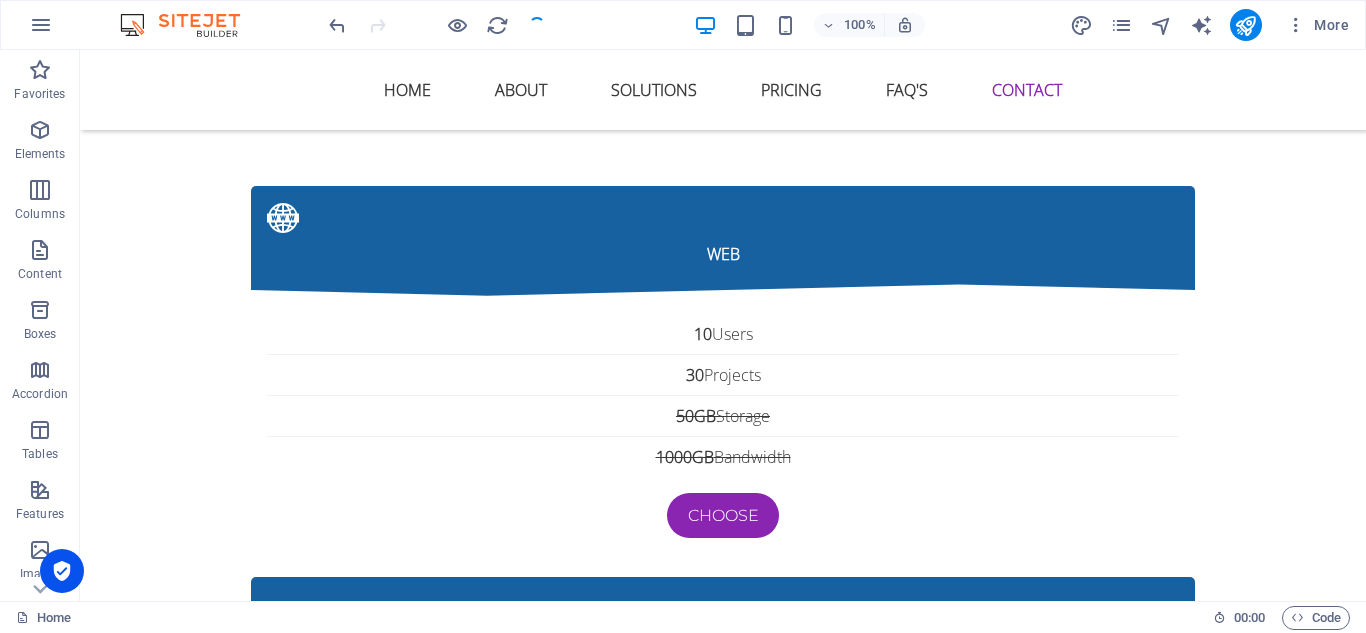 scroll, scrollTop: 8475, scrollLeft: 0, axis: vertical 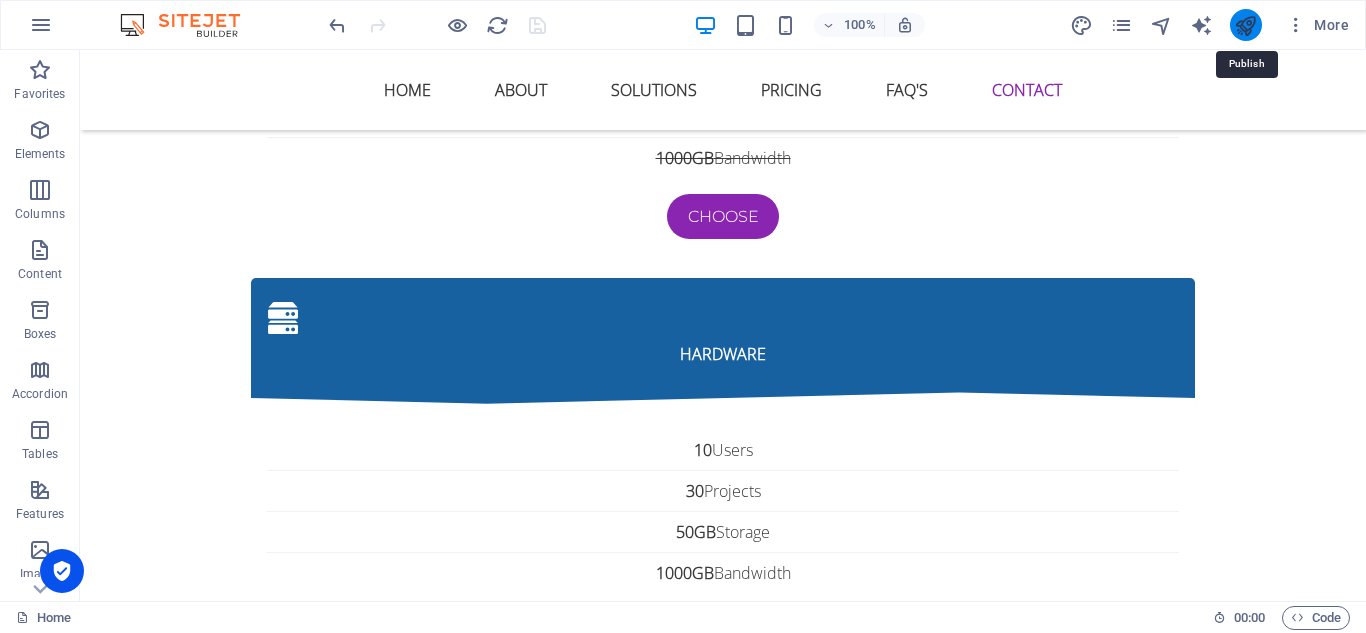 click at bounding box center [1245, 25] 